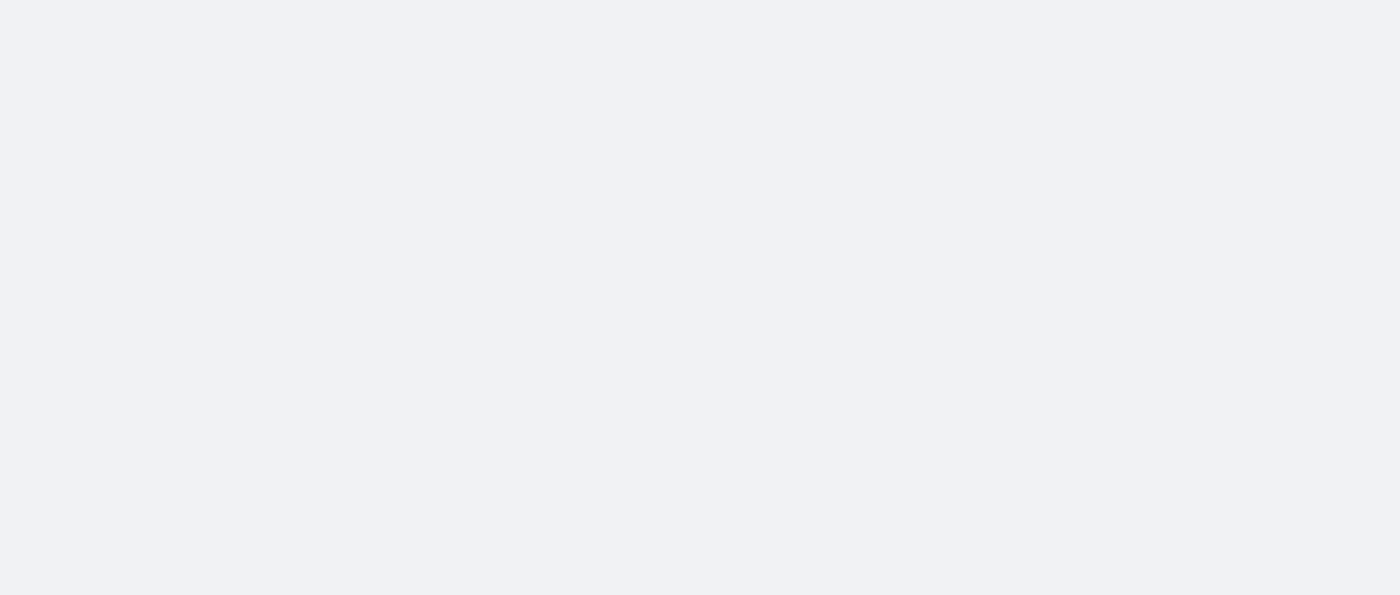 scroll, scrollTop: 0, scrollLeft: 0, axis: both 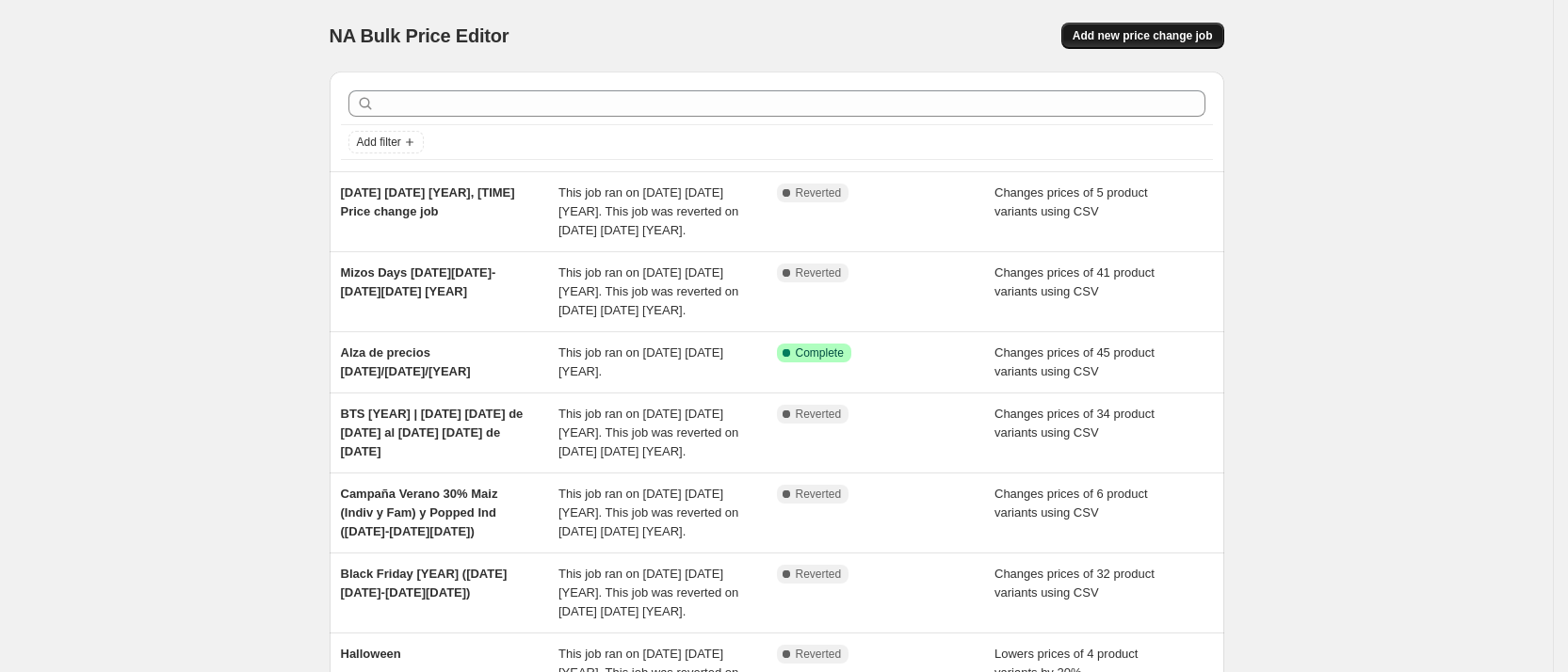 click on "Add new price change job" at bounding box center [1142, 36] 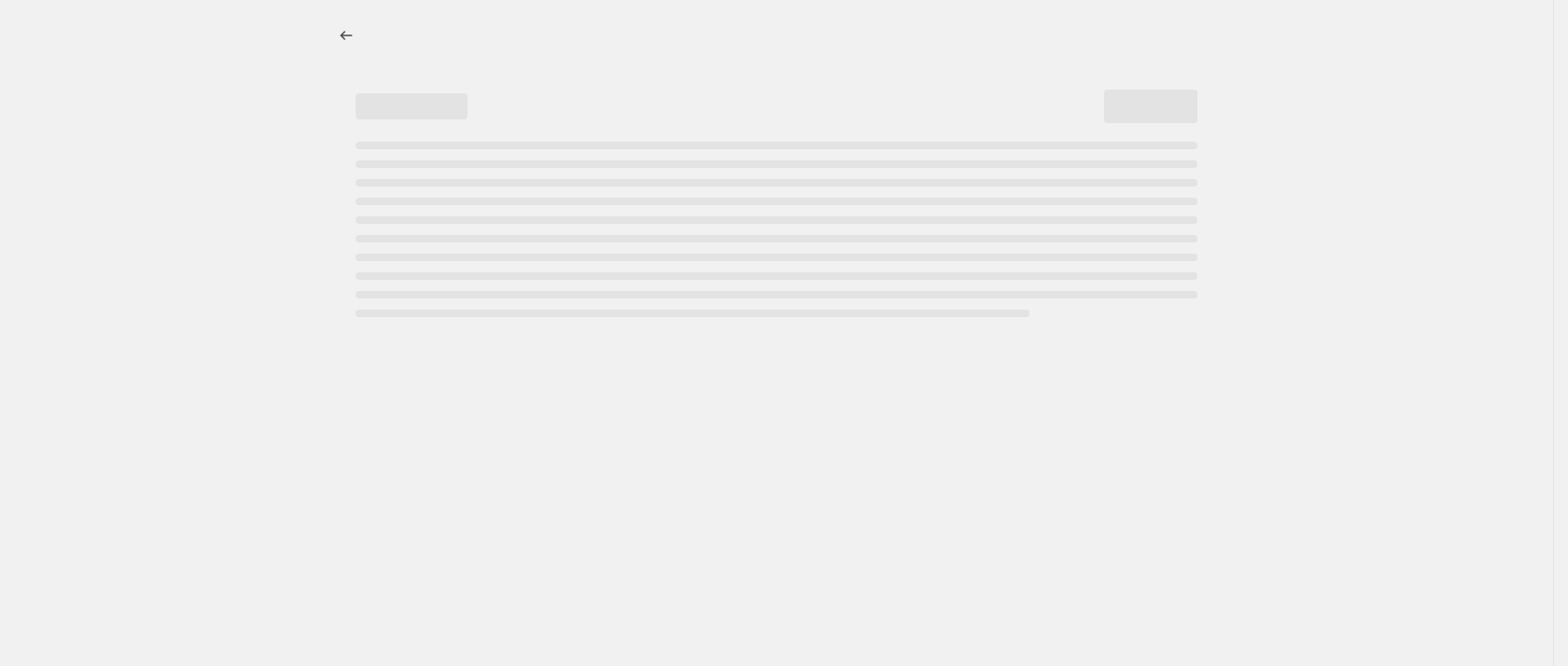 select on "percentage" 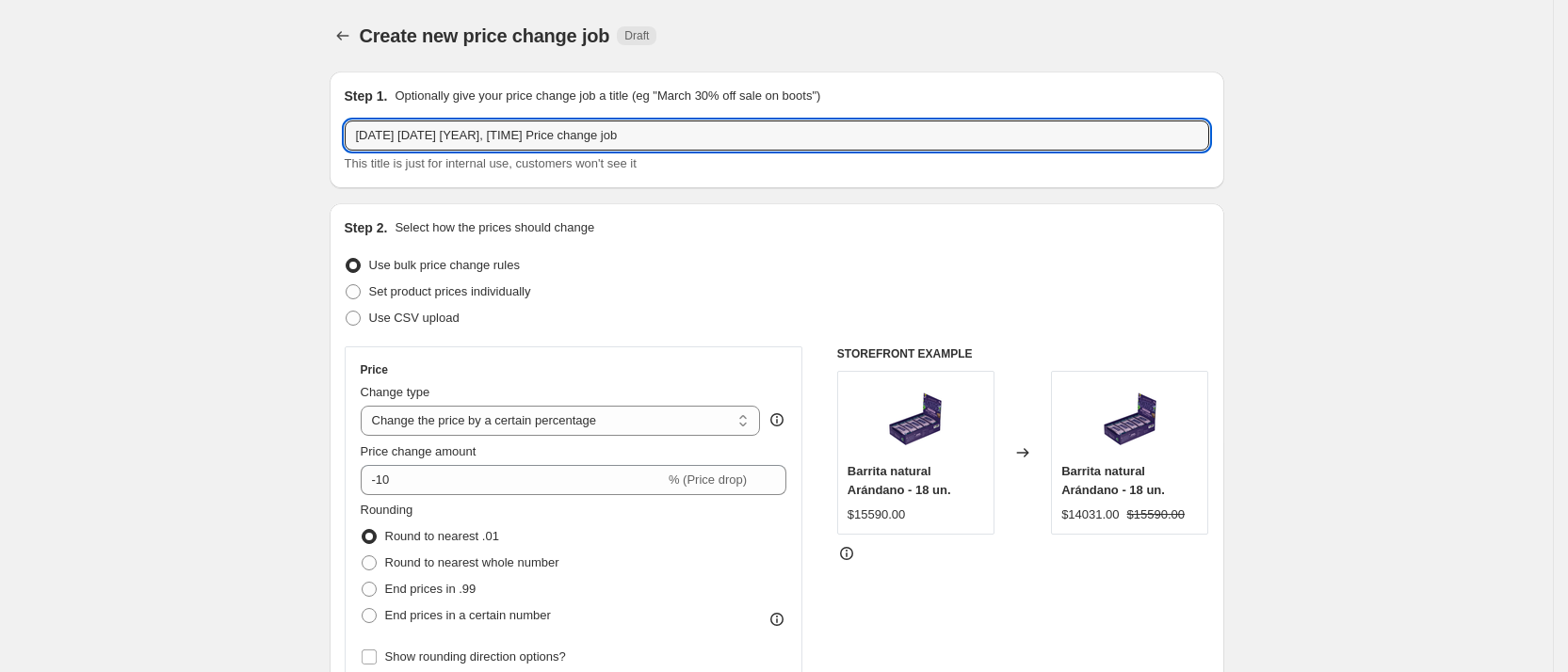 drag, startPoint x: 640, startPoint y: 136, endPoint x: 266, endPoint y: 138, distance: 374.0053 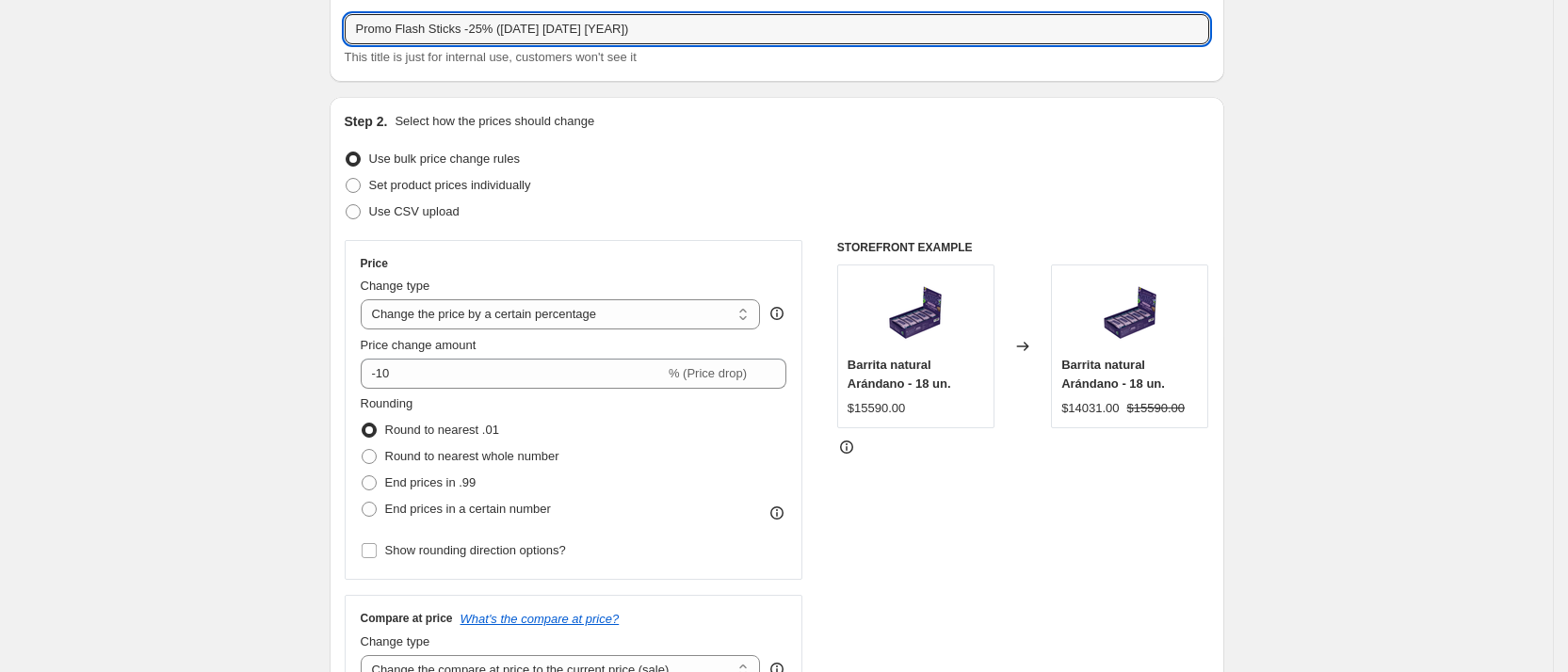 scroll, scrollTop: 141, scrollLeft: 0, axis: vertical 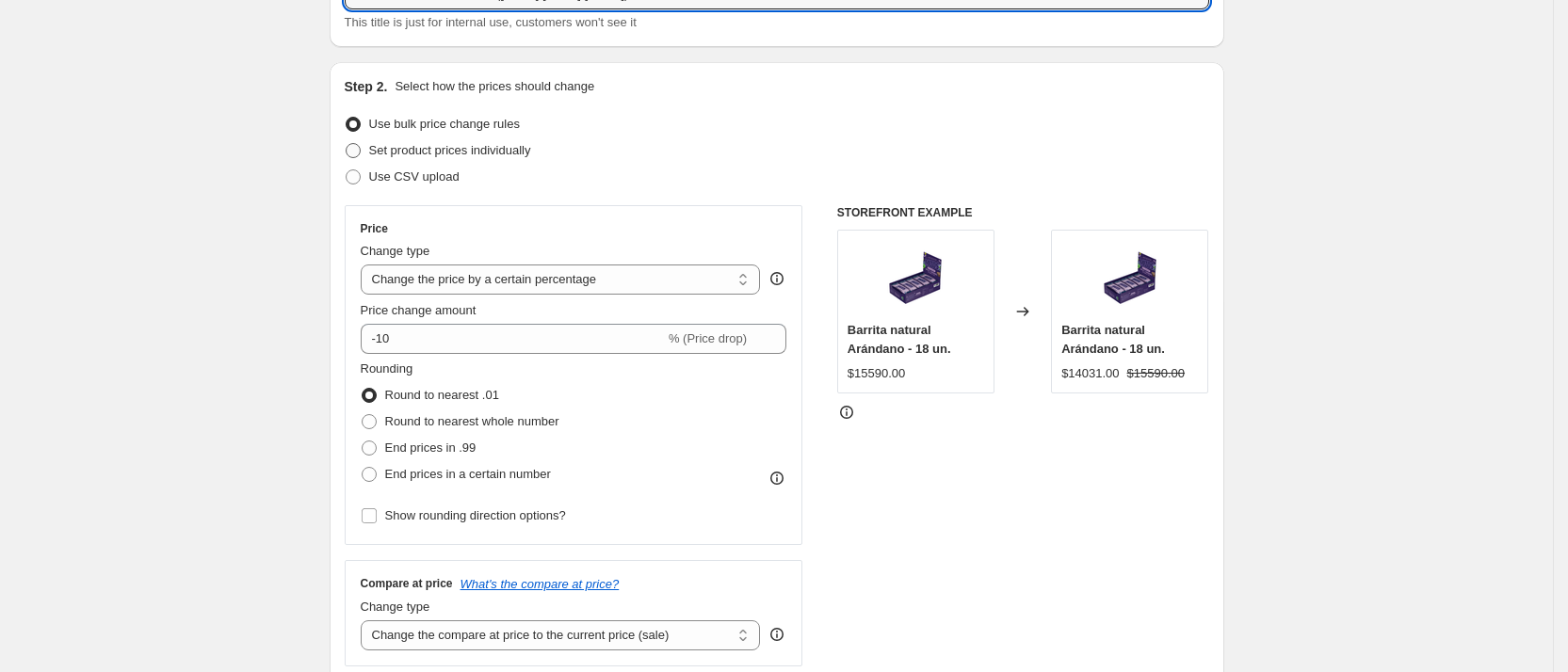 type on "Promo Flash Sticks -25% ([DATE] [DATE] [YEAR])" 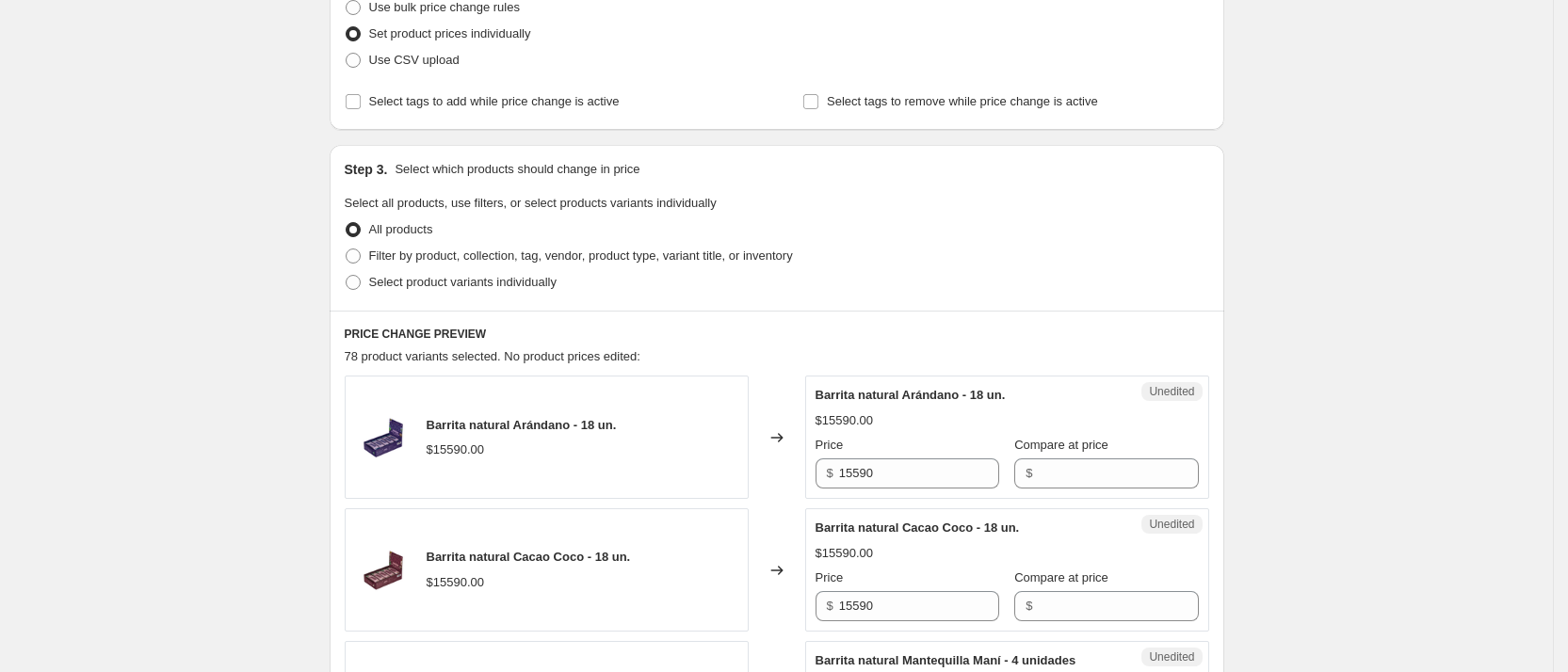 scroll, scrollTop: 282, scrollLeft: 0, axis: vertical 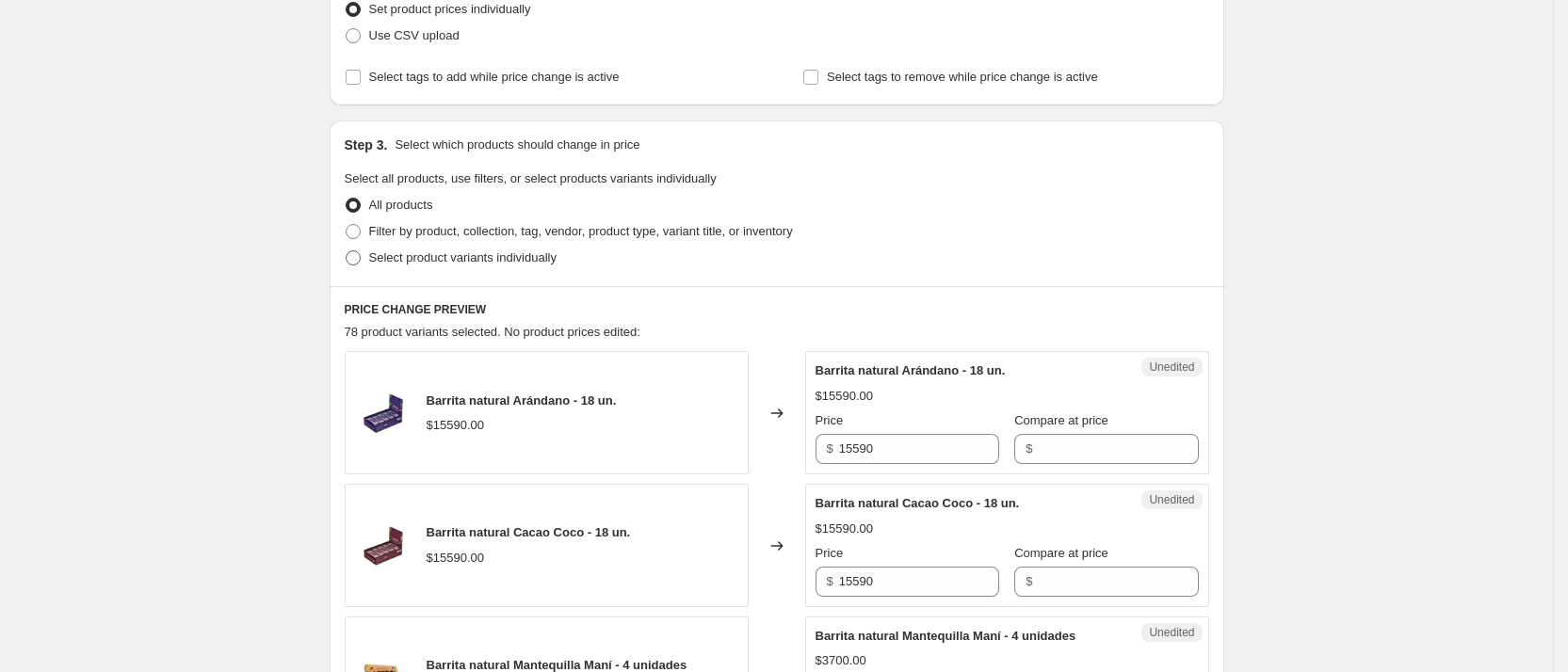 click on "Select product variants individually" at bounding box center (462, 257) 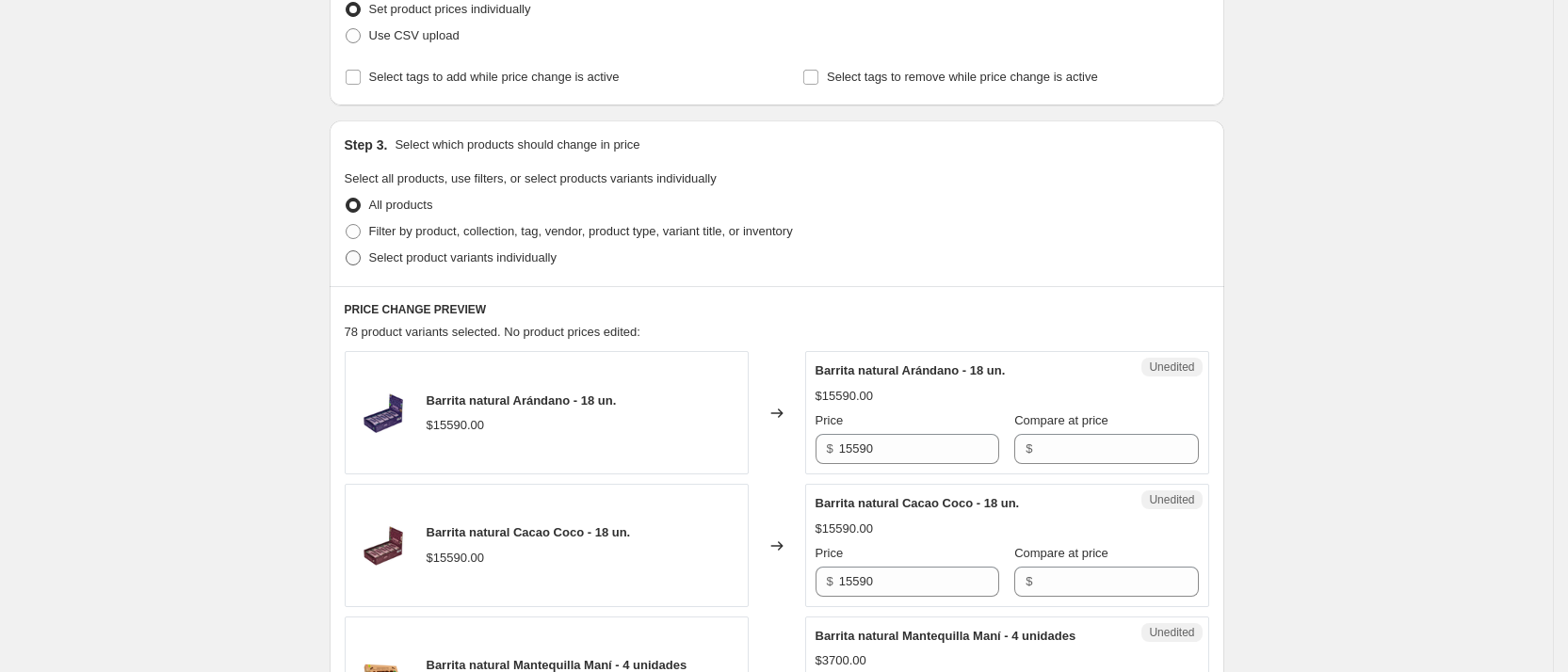 radio on "true" 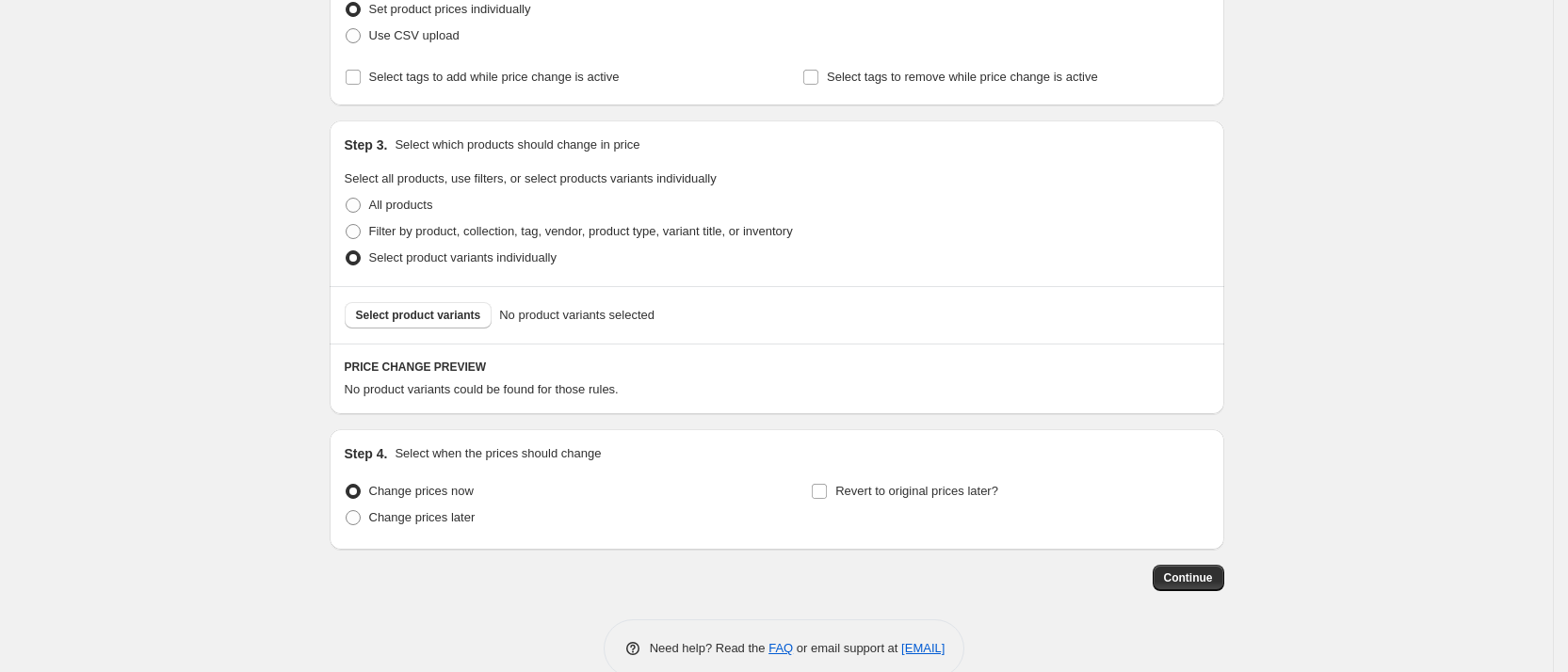 scroll, scrollTop: 316, scrollLeft: 0, axis: vertical 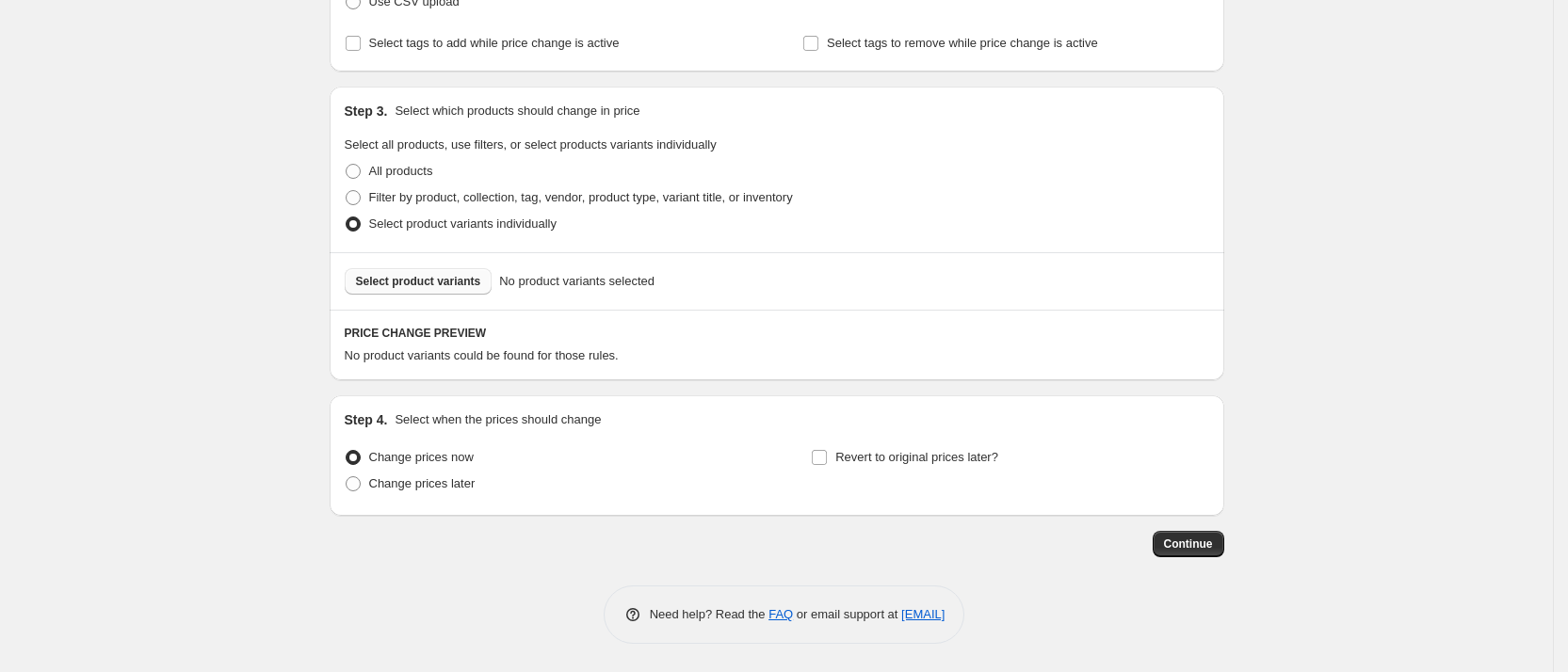 click on "Select product variants" at bounding box center (418, 281) 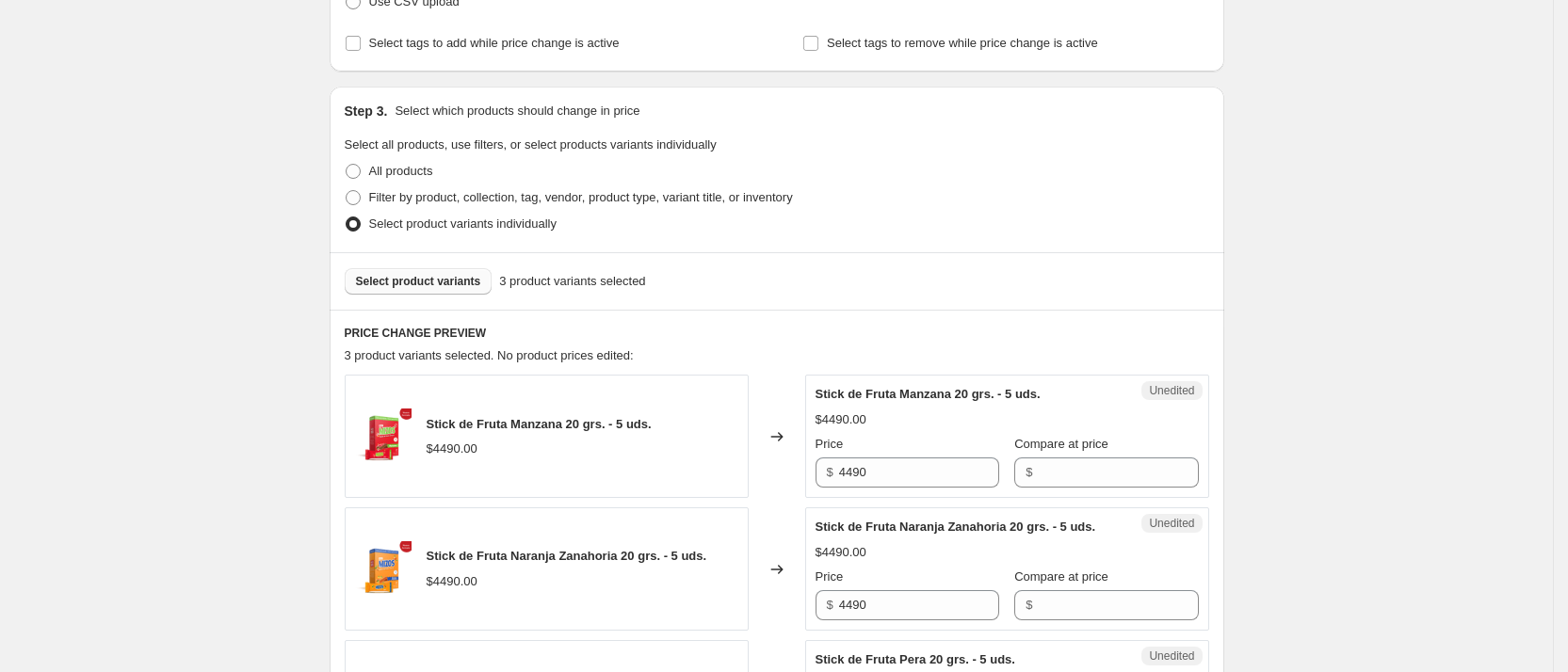 scroll, scrollTop: 457, scrollLeft: 0, axis: vertical 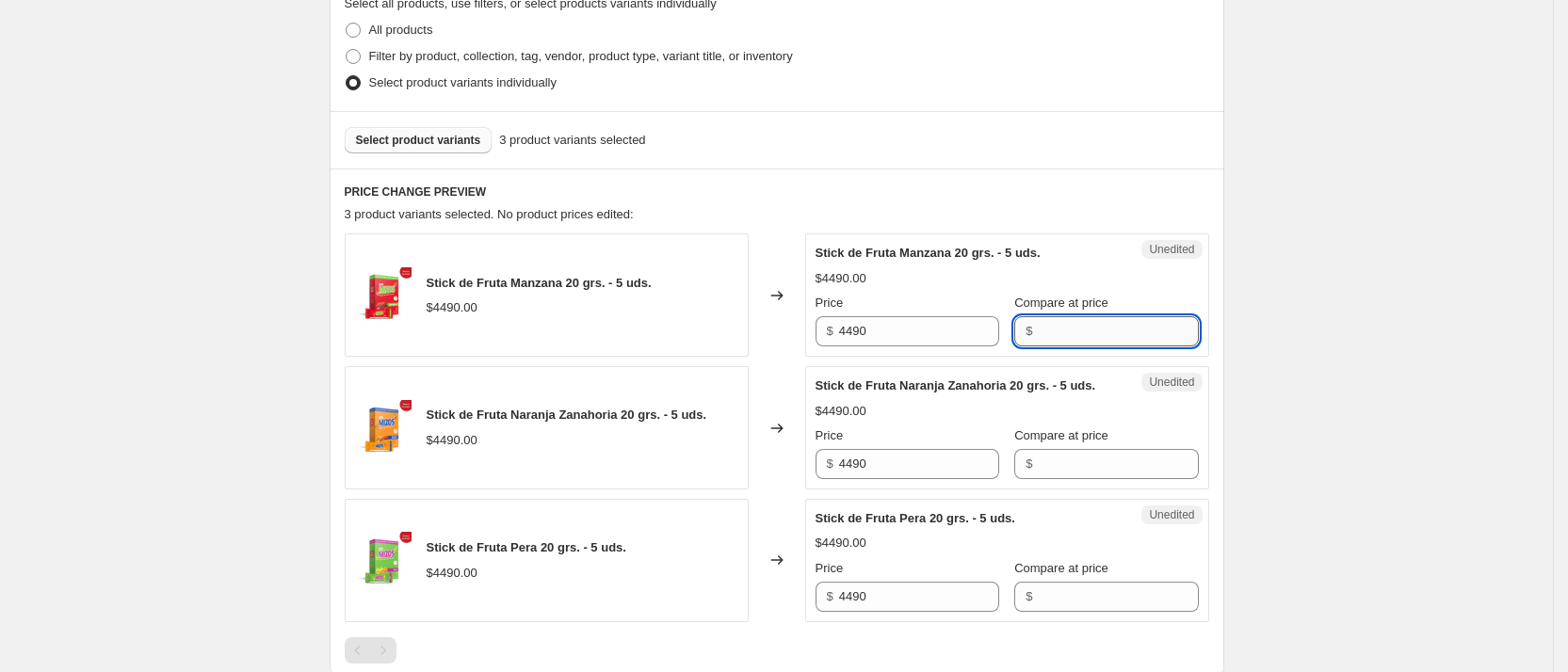 click on "Compare at price" at bounding box center [1118, 331] 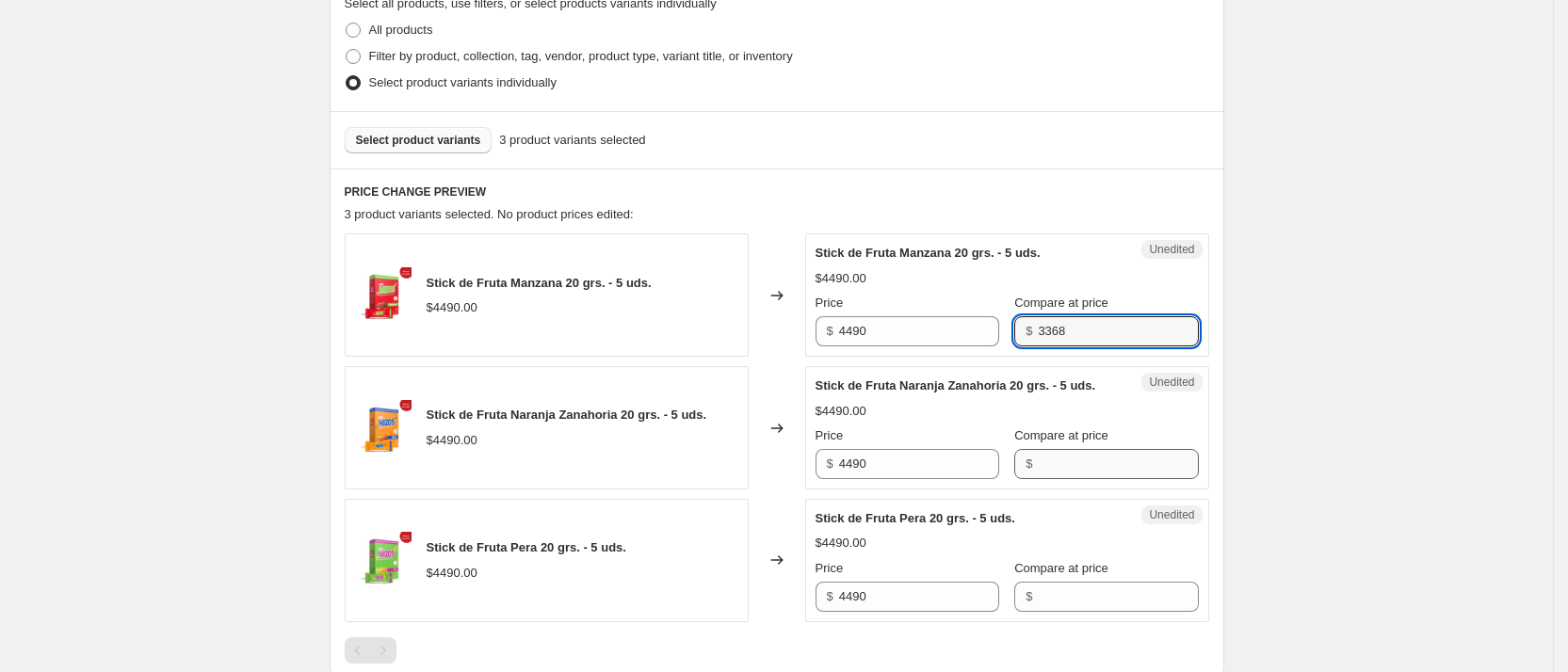 type on "3368" 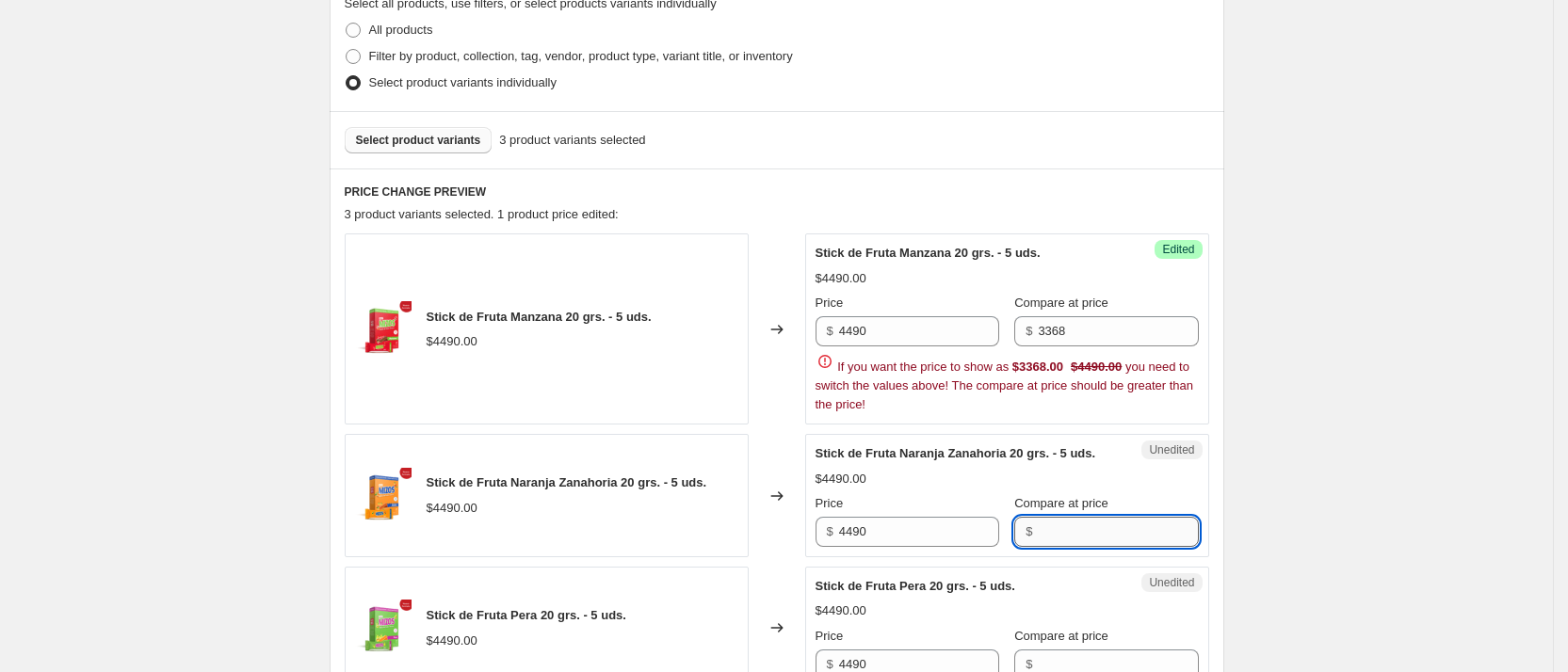 click on "Stick de Fruta Naranja Zanahoria 20 grs. - 5 uds. $[PRICE].00 Price $ [PRICE] Compare at price $" at bounding box center (1007, 495) 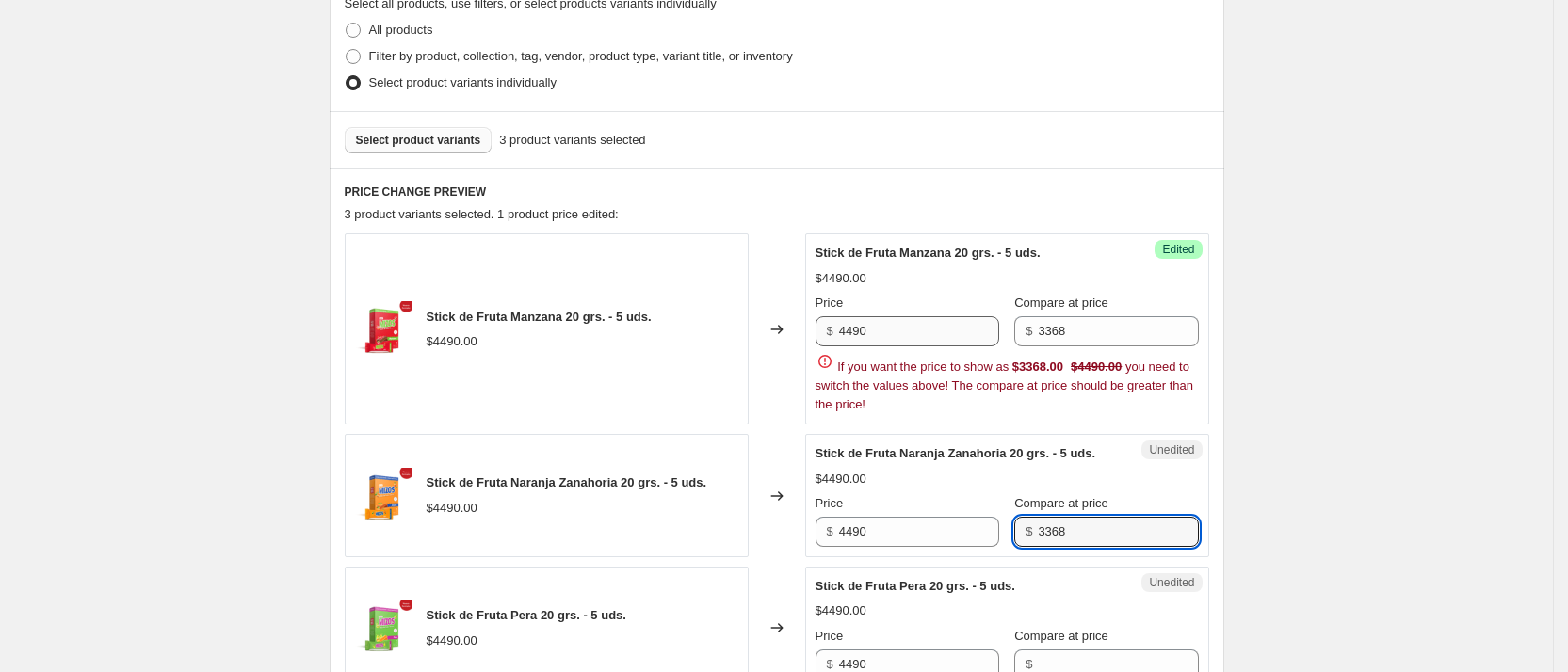 type on "3368" 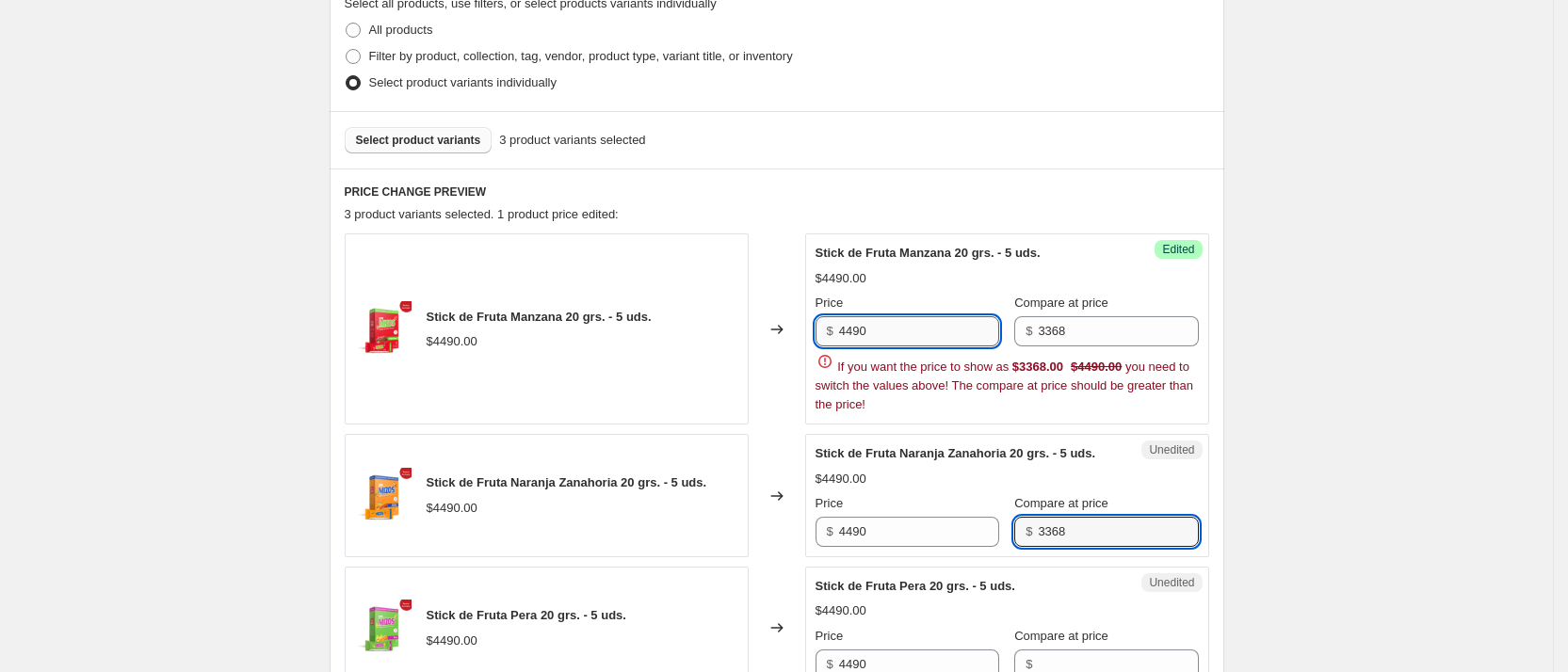 click on "4490" at bounding box center [919, 331] 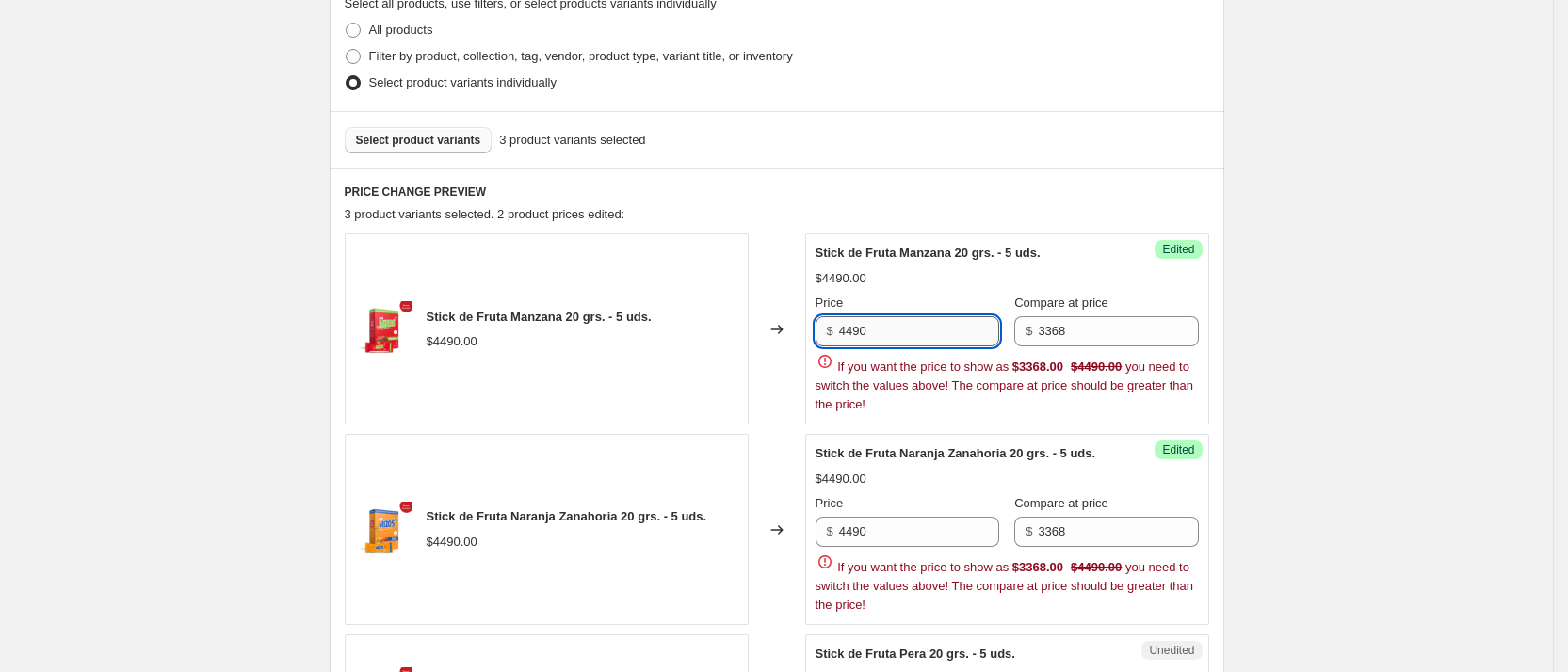 click on "4490" at bounding box center (919, 331) 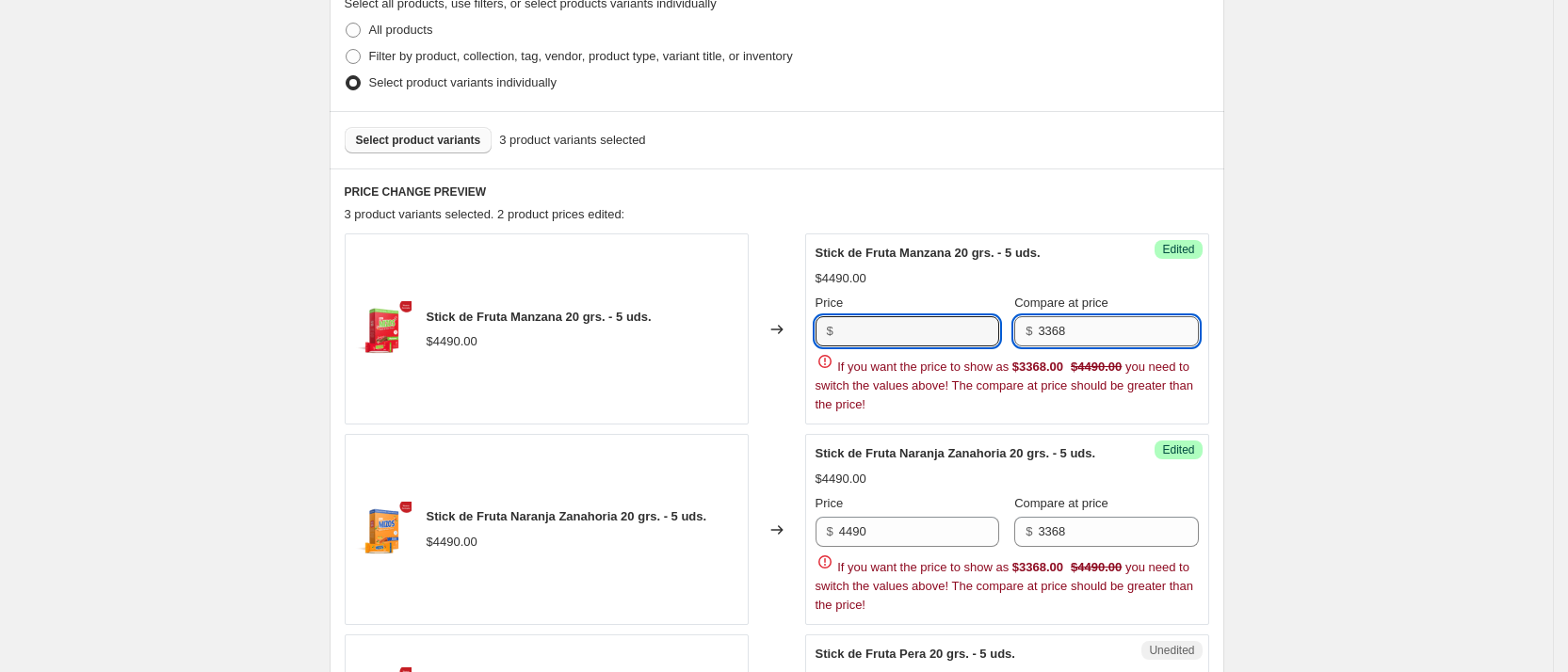 type on "4490" 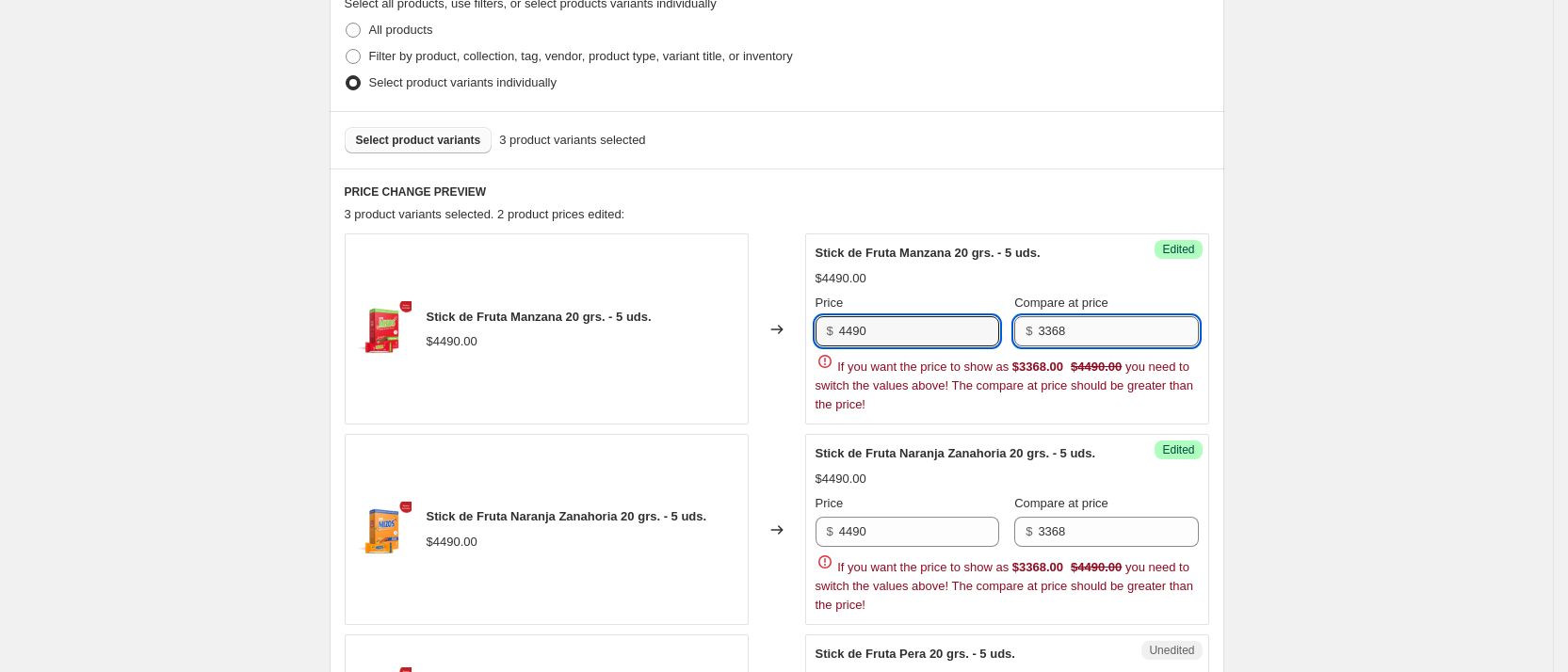 click on "3368" at bounding box center [1118, 331] 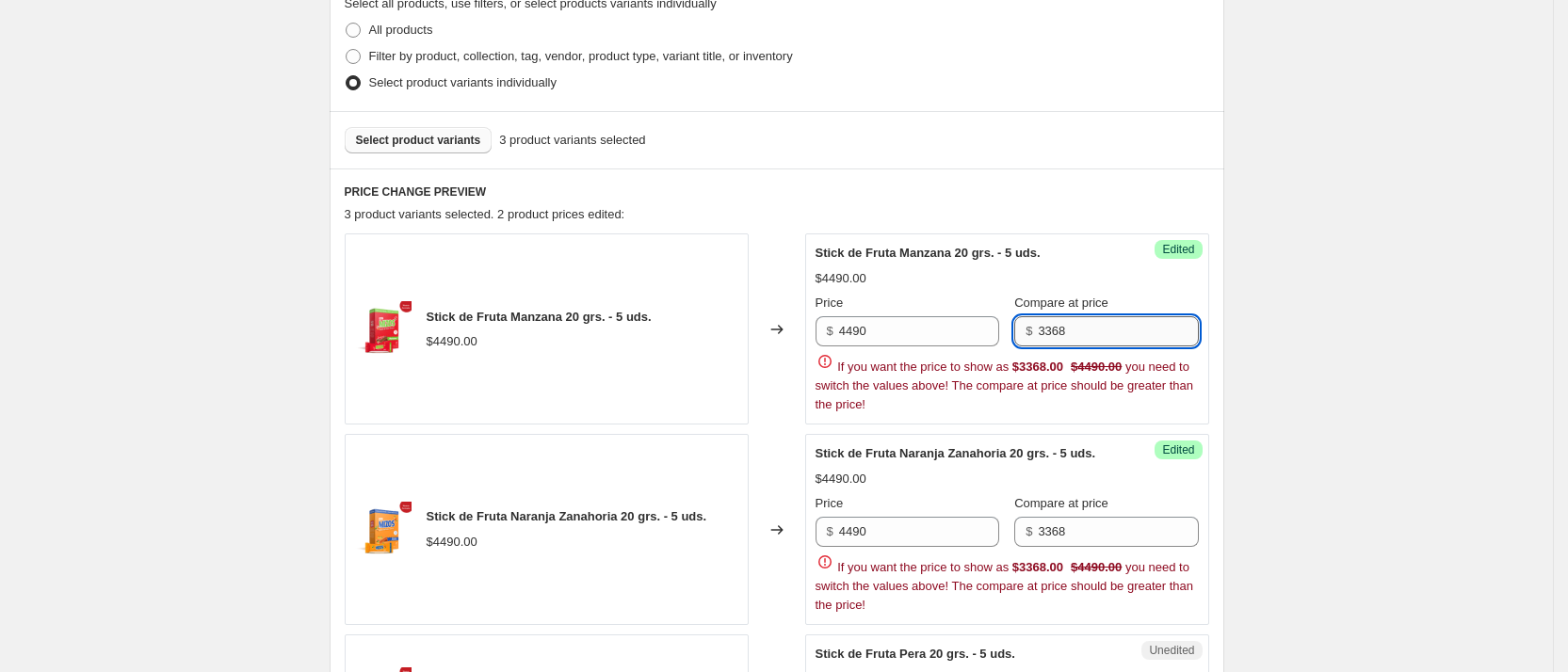 click on "3368" at bounding box center [1118, 331] 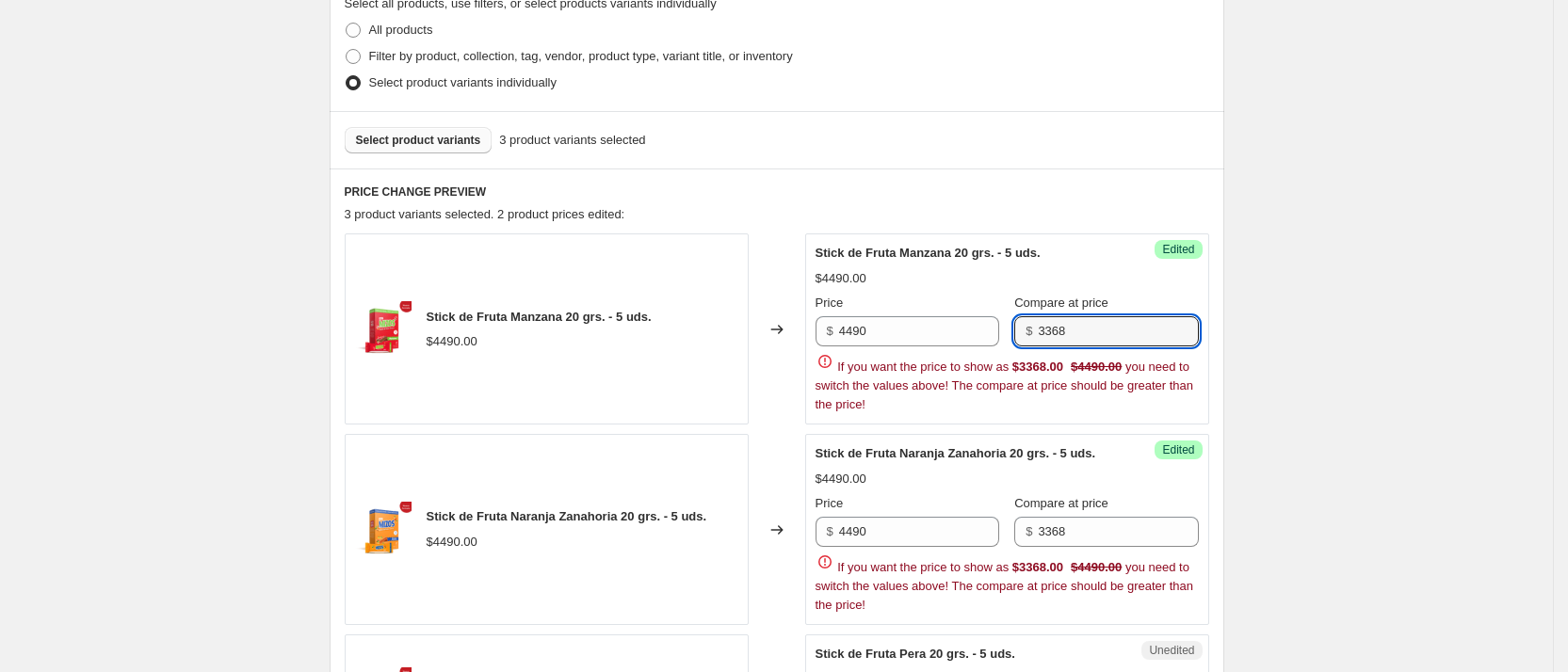 paste on "4490" 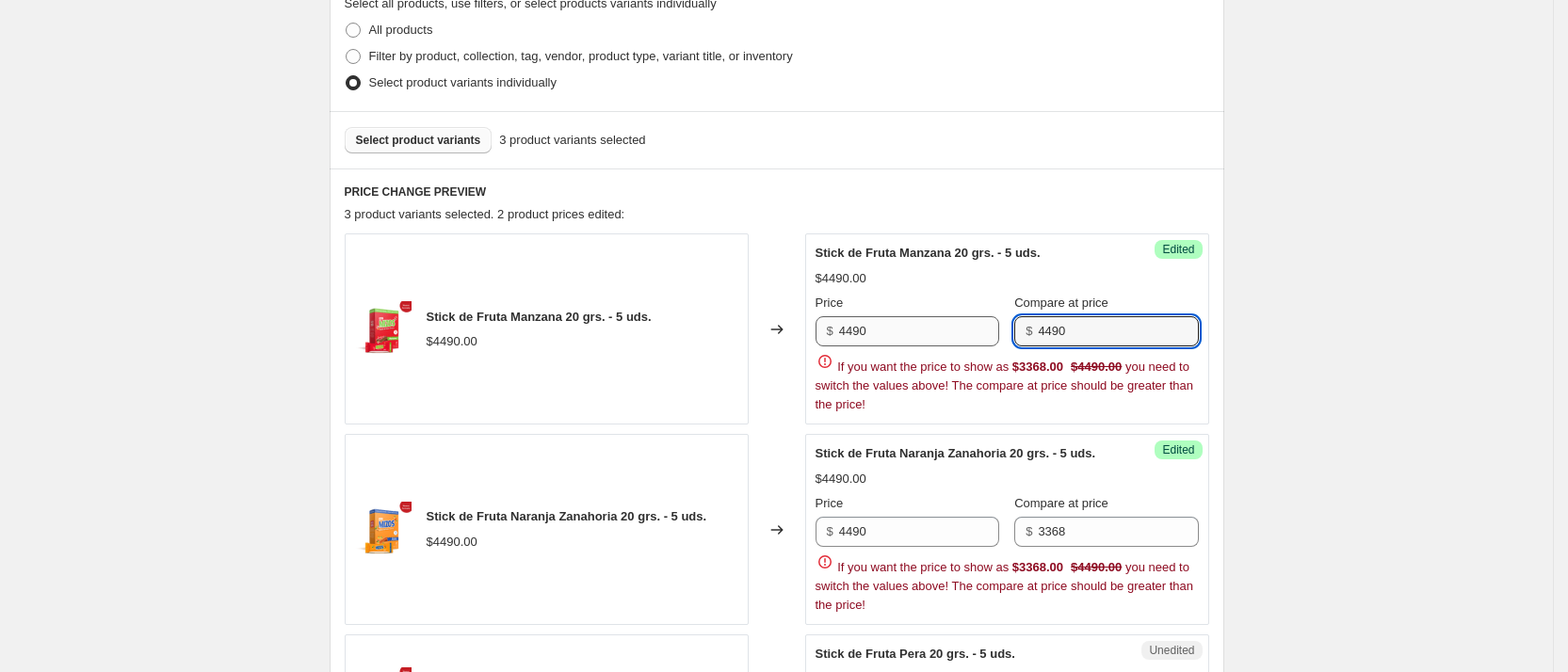 type on "4490" 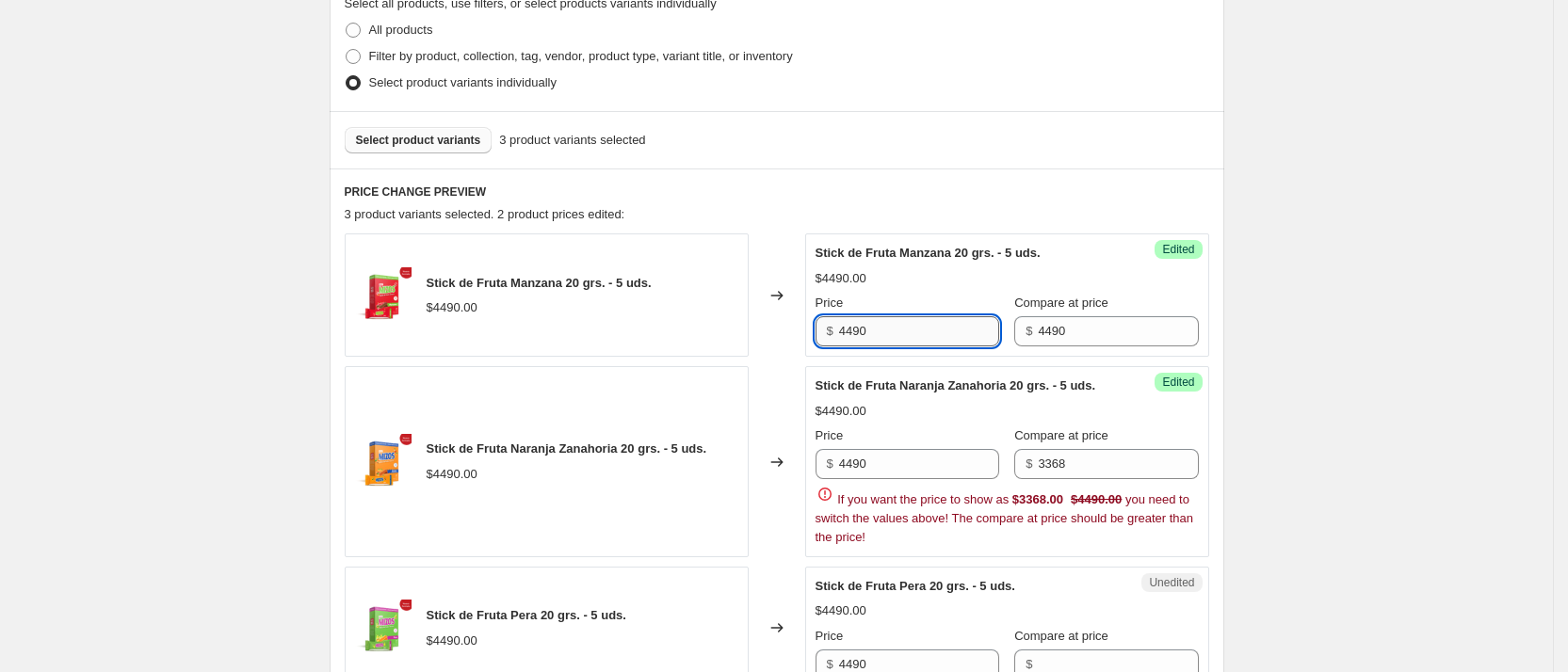 click on "4490" at bounding box center [919, 331] 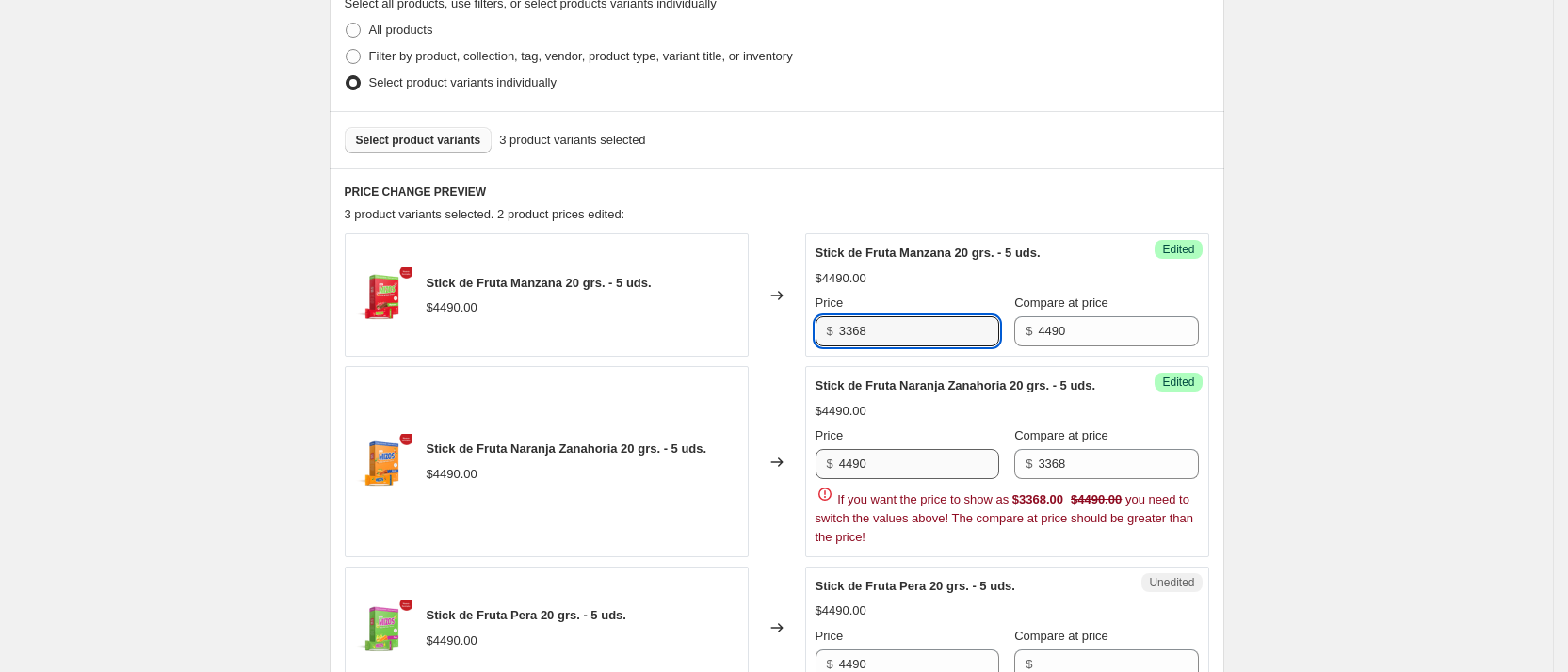 type on "3368" 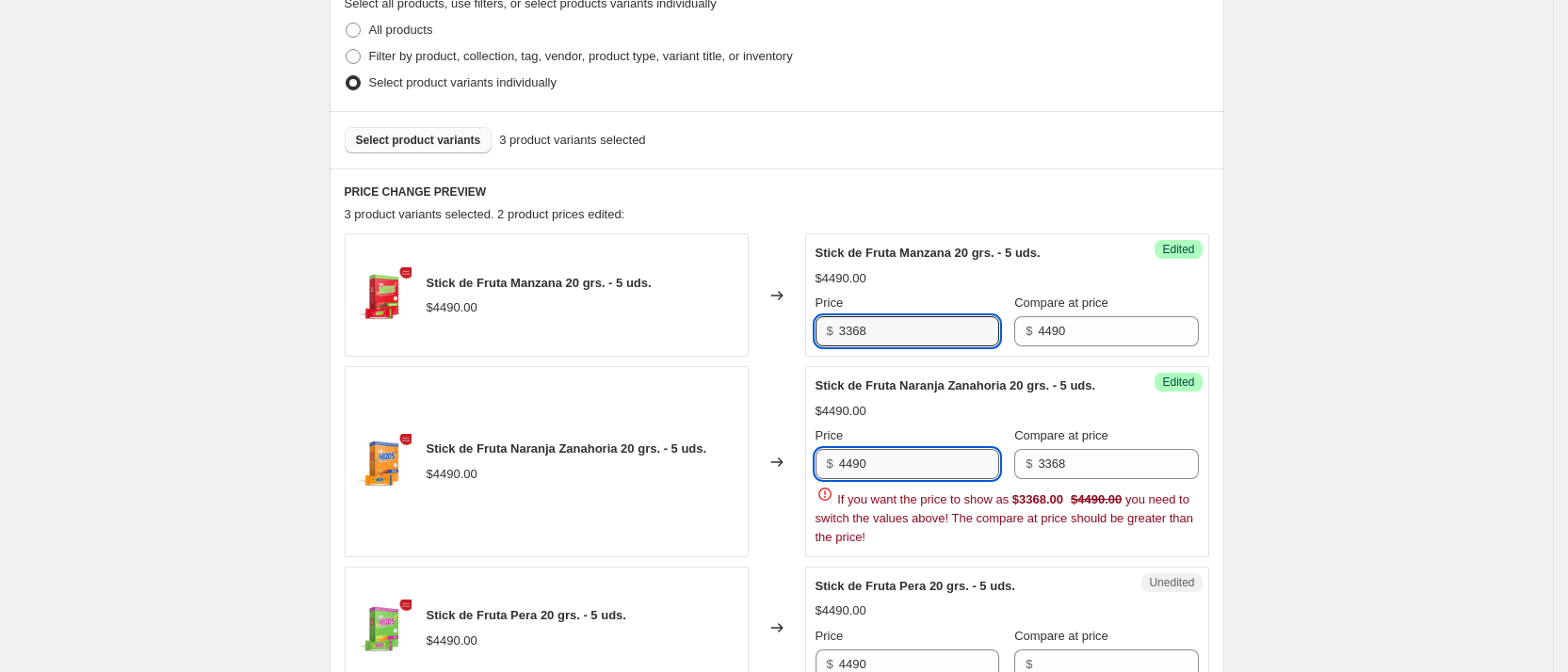click on "4490" at bounding box center (919, 464) 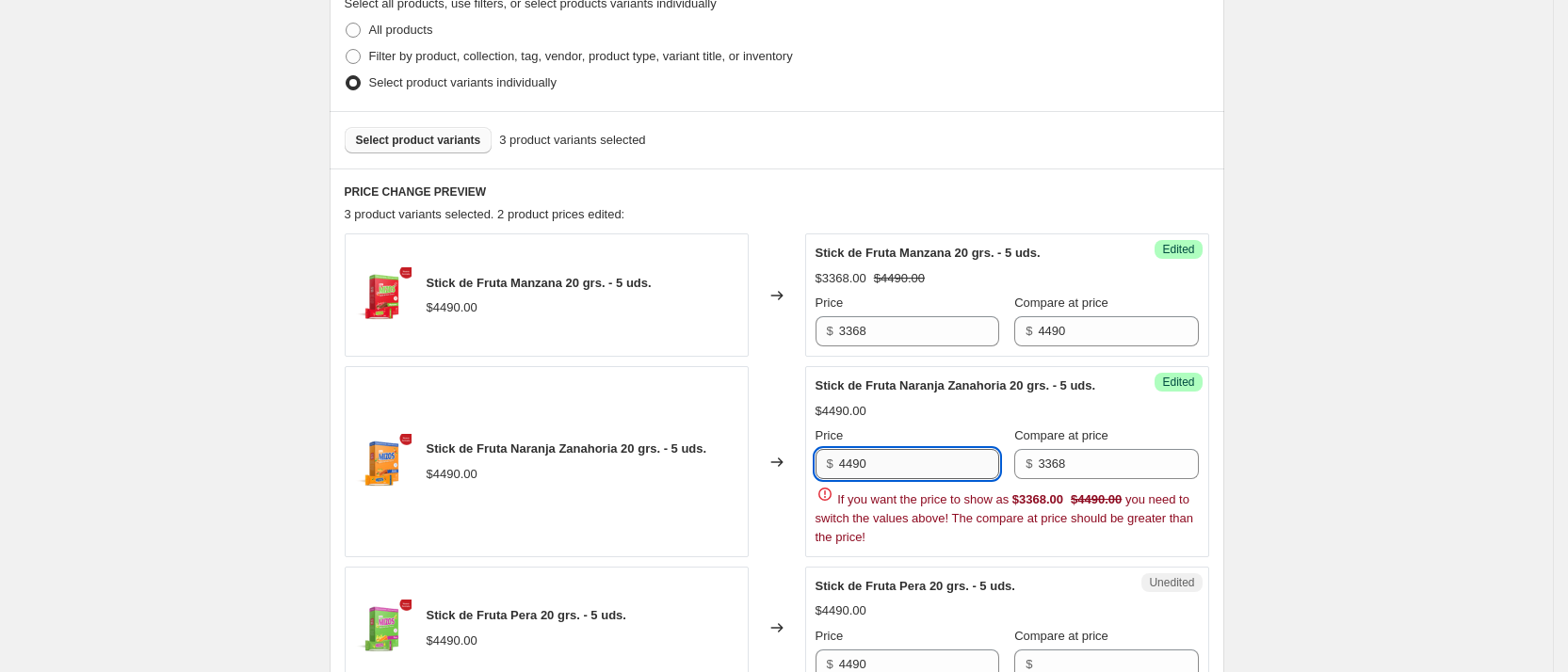 click on "4490" at bounding box center (919, 464) 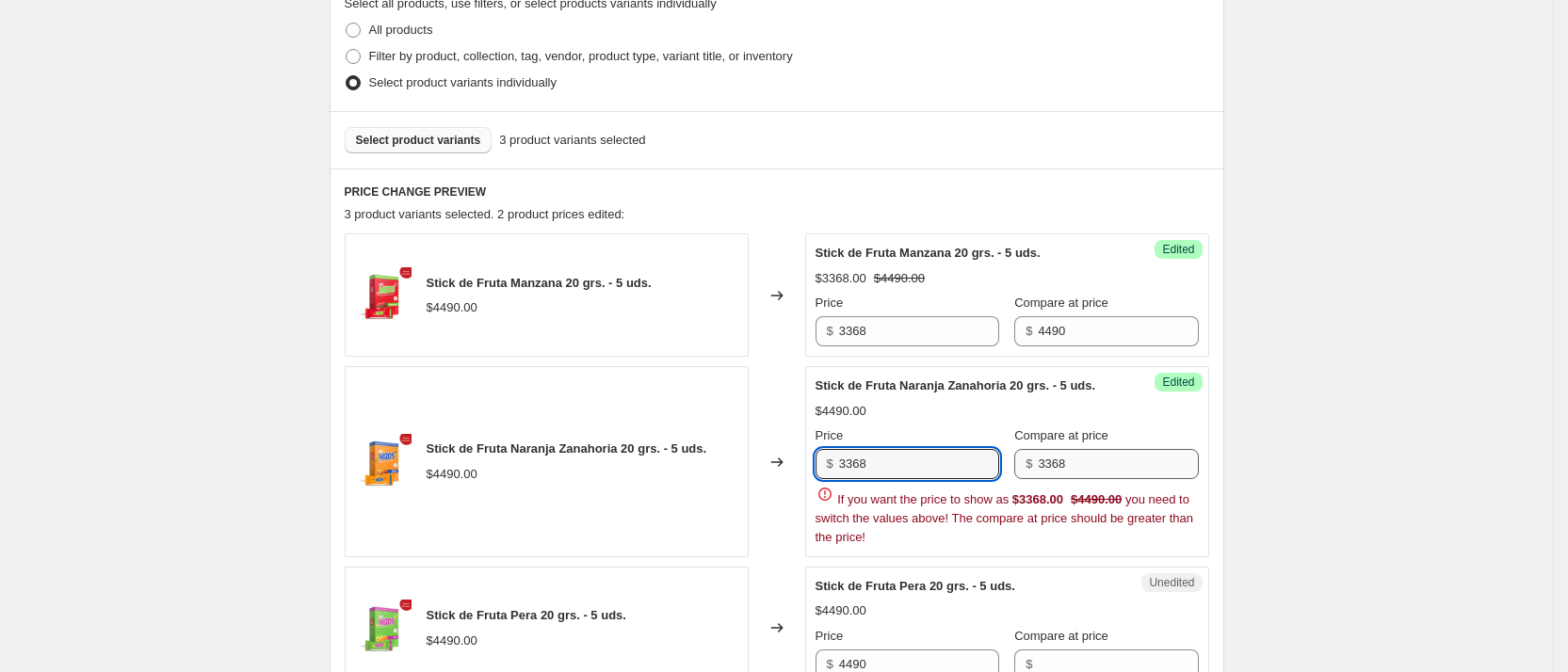 type on "3368" 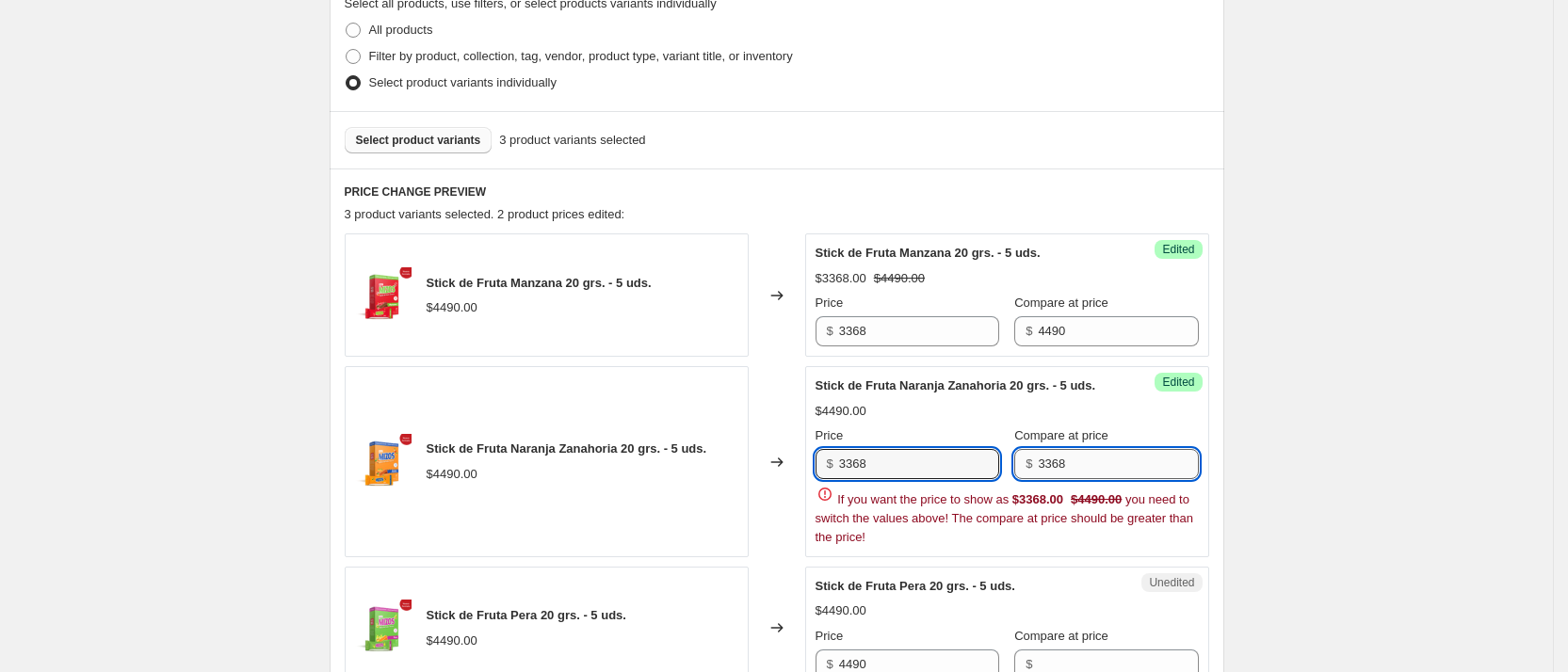 click on "Compare at price $ [PRICE]" at bounding box center (1106, 453) 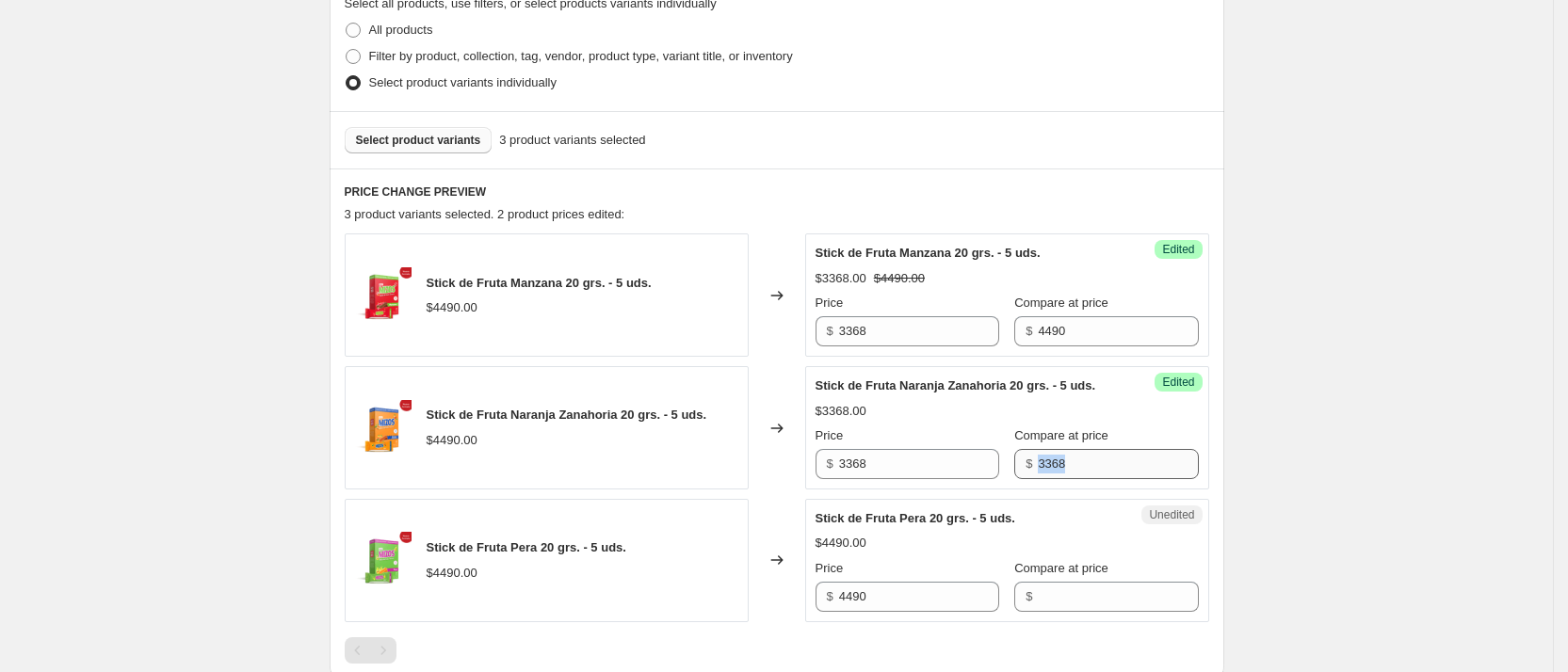 click on "Compare at price $ [PRICE]" at bounding box center [1106, 453] 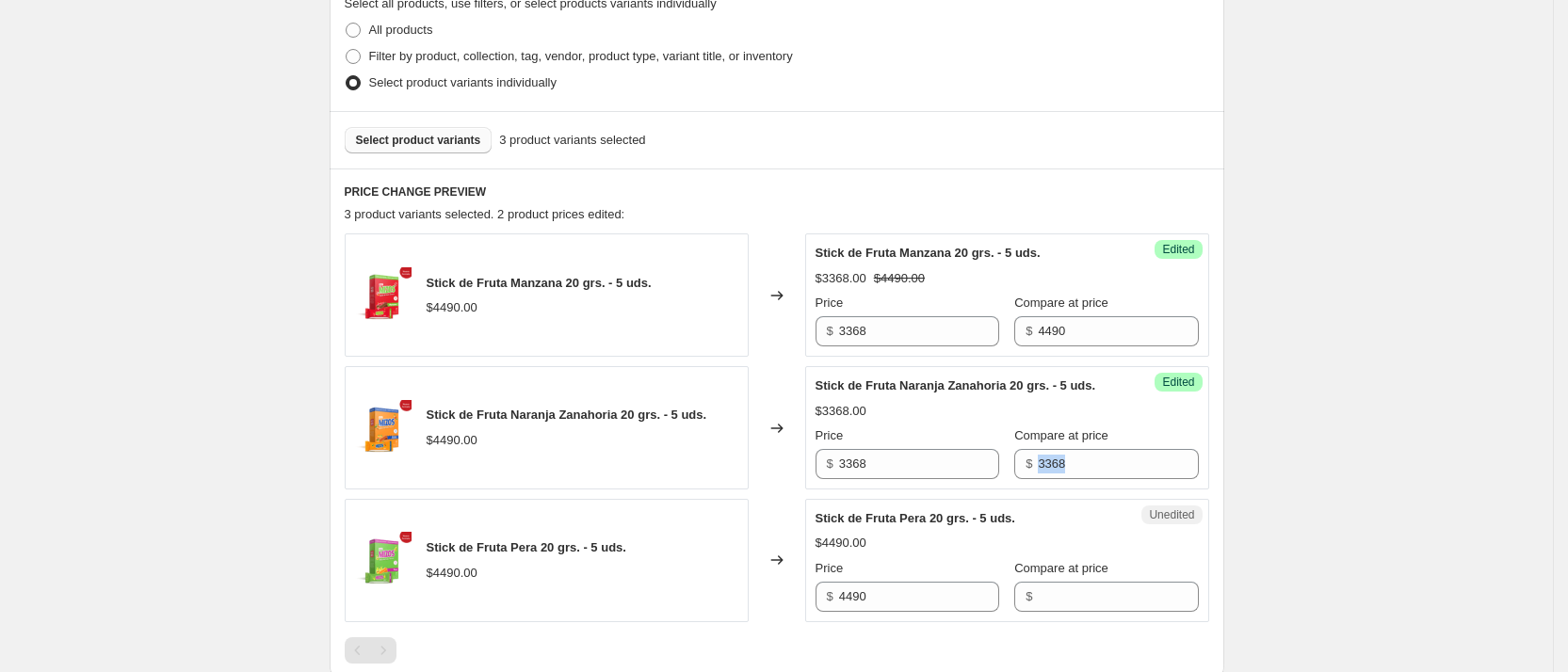 click on "Create new price change job. This page is ready Create new price change job Draft Step 1. Optionally give your price change job a title (eg "March 30% off sale on boots") Promo Flash Sticks -25% ([DATE] [DATE] [YEAR]) This title is just for internal use, customers won't see it Step 2. Select how the prices should change Use bulk price change rules Set product prices individually Use CSV upload Select tags to add while price change is active Select tags to remove while price change is active Step 3. Select which products should change in price Select all products, use filters, or select products variants individually All products Filter by product, collection, tag, vendor, product type, variant title, or inventory Select product variants individually Select product variants 3   product variants selected PRICE CHANGE PREVIEW 3 product variants selected. 2 product prices edited: Stick de Fruta Manzana 20 grs. - 5 uds. $[PRICE].00 Changed to Success Edited Stick de Fruta Manzana 20 grs. - 5 uds. $[PRICE].00 $[PRICE].00 Price" at bounding box center (776, 256) 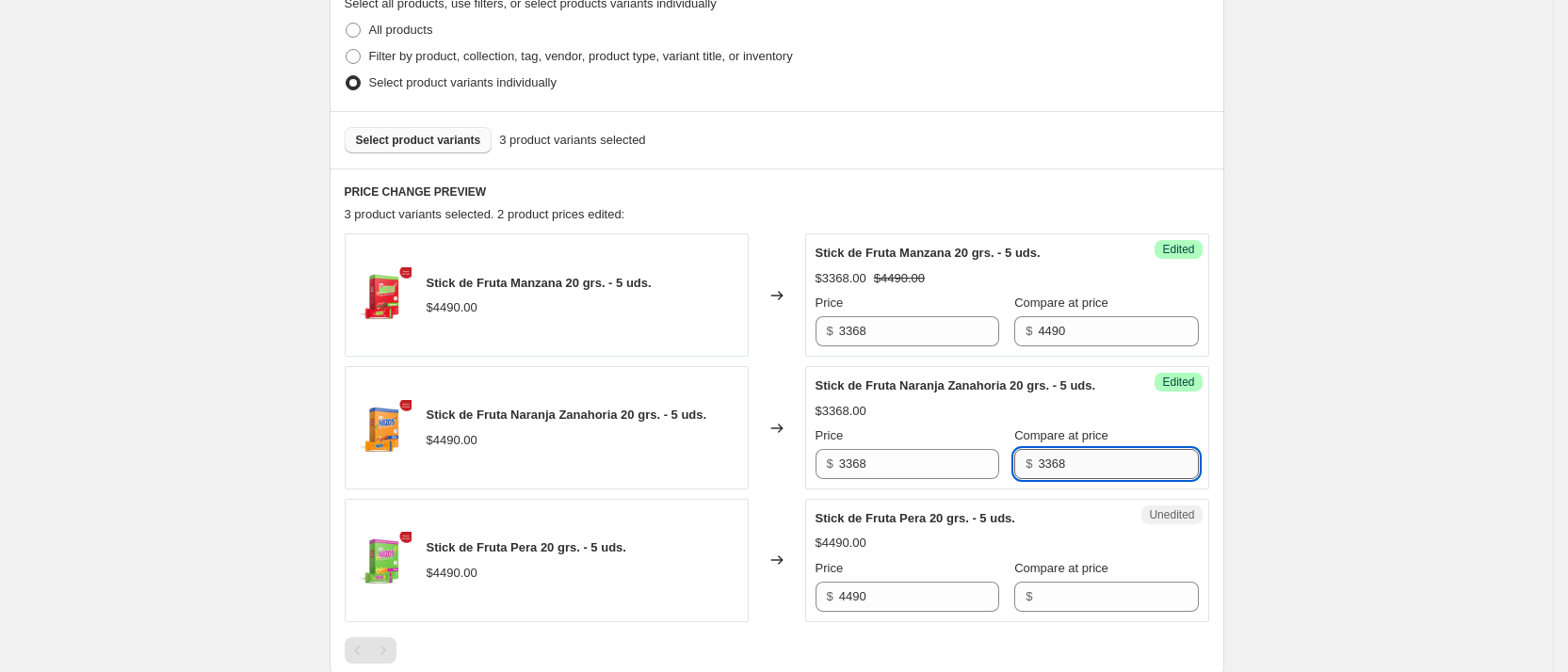 click on "3368" at bounding box center (1118, 464) 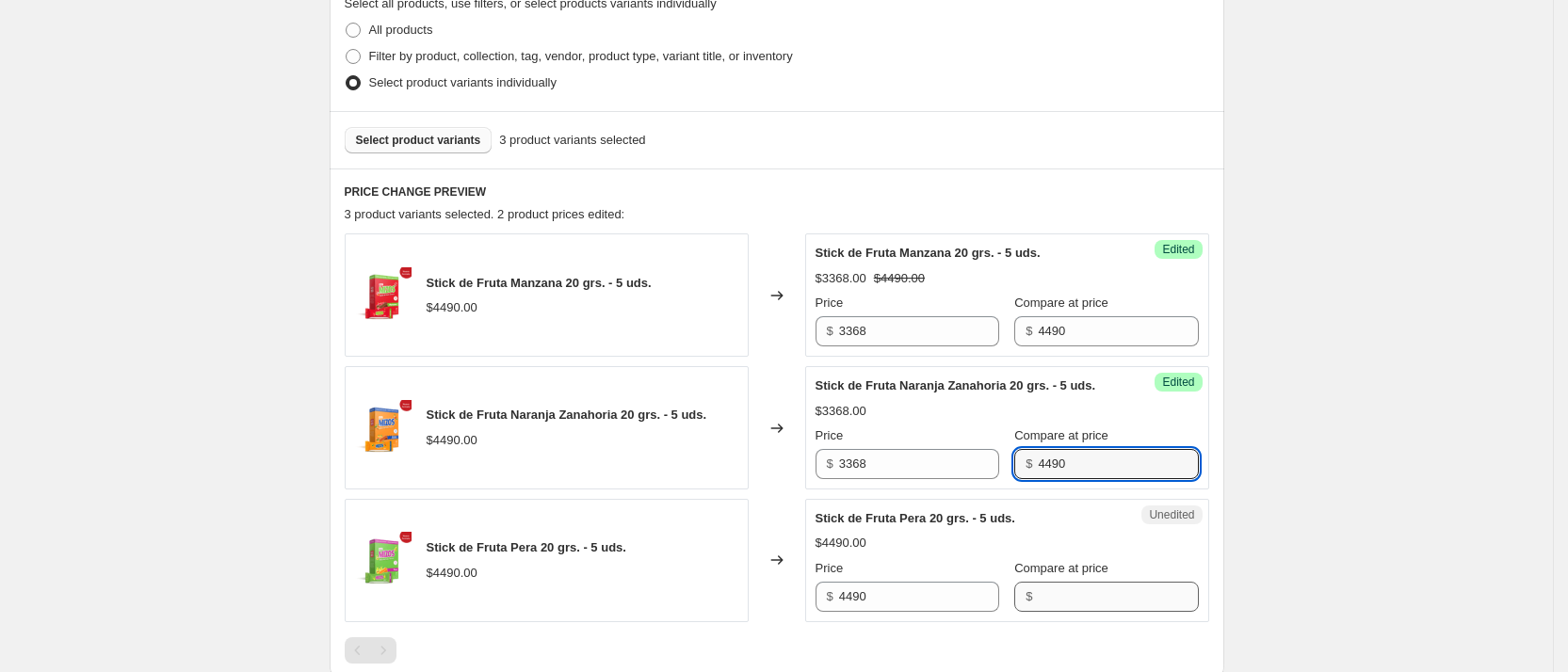 type on "4490" 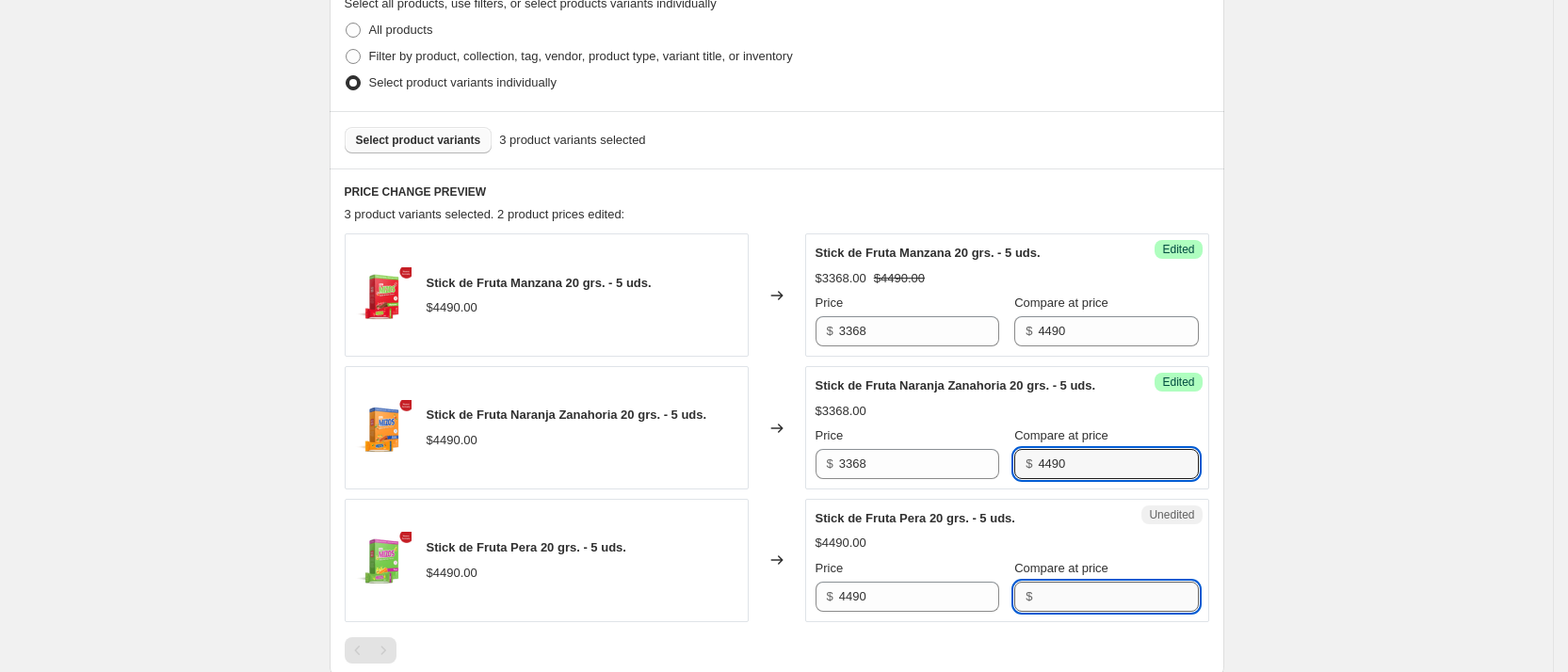 click on "Compare at price" at bounding box center (1118, 597) 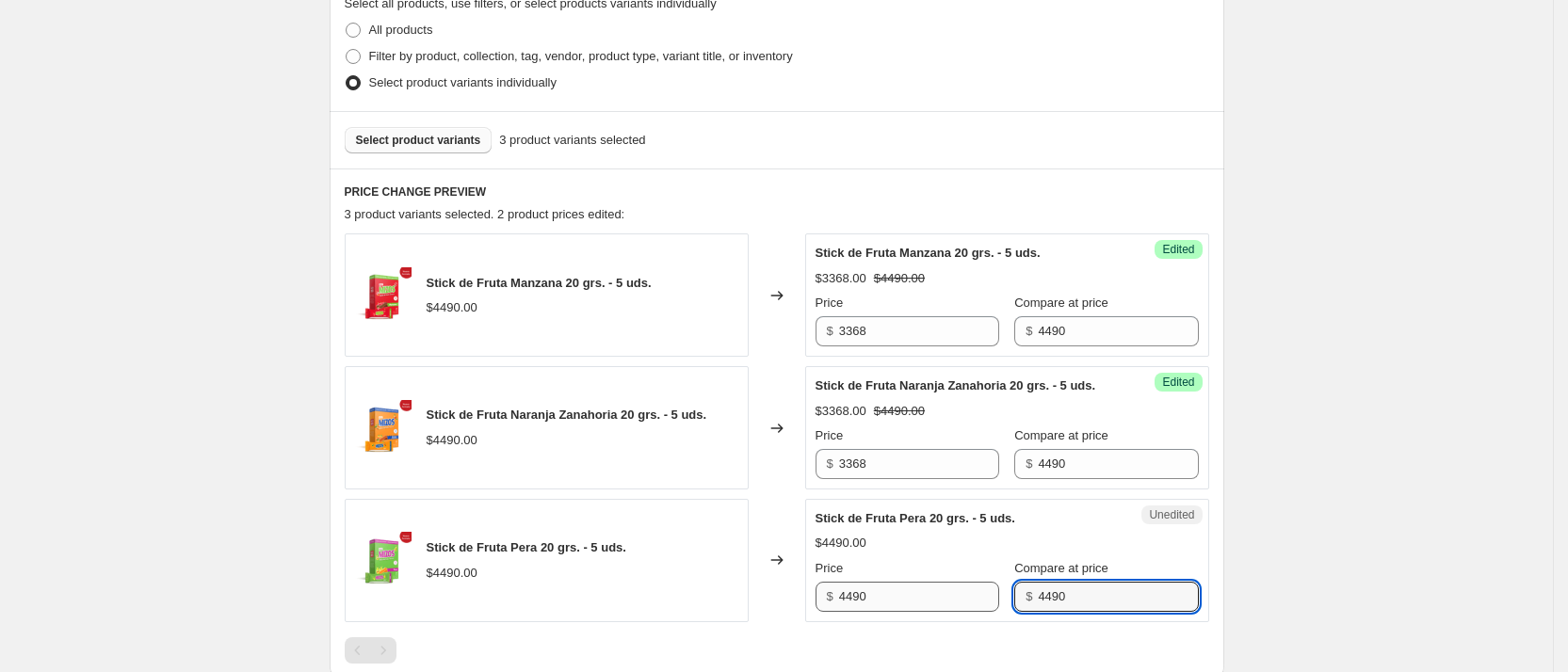 type on "4490" 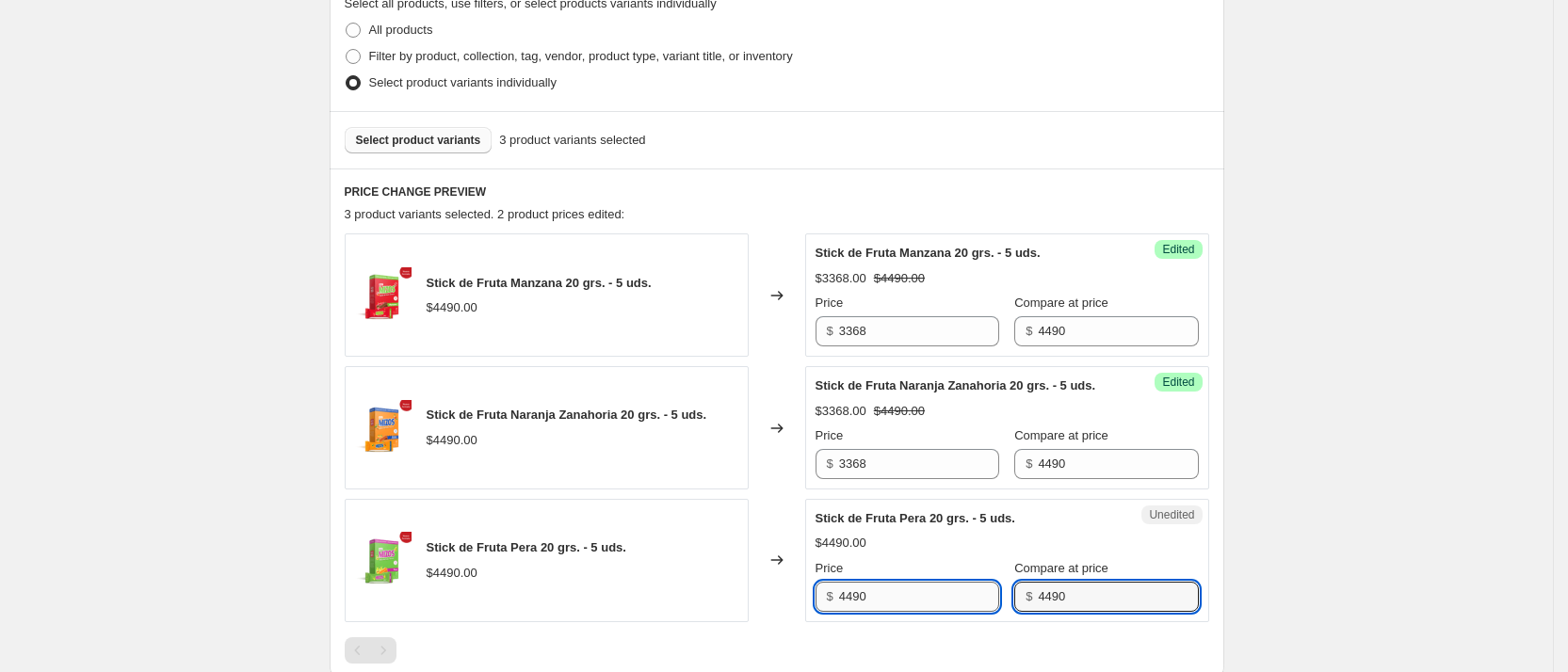 click on "4490" at bounding box center (919, 597) 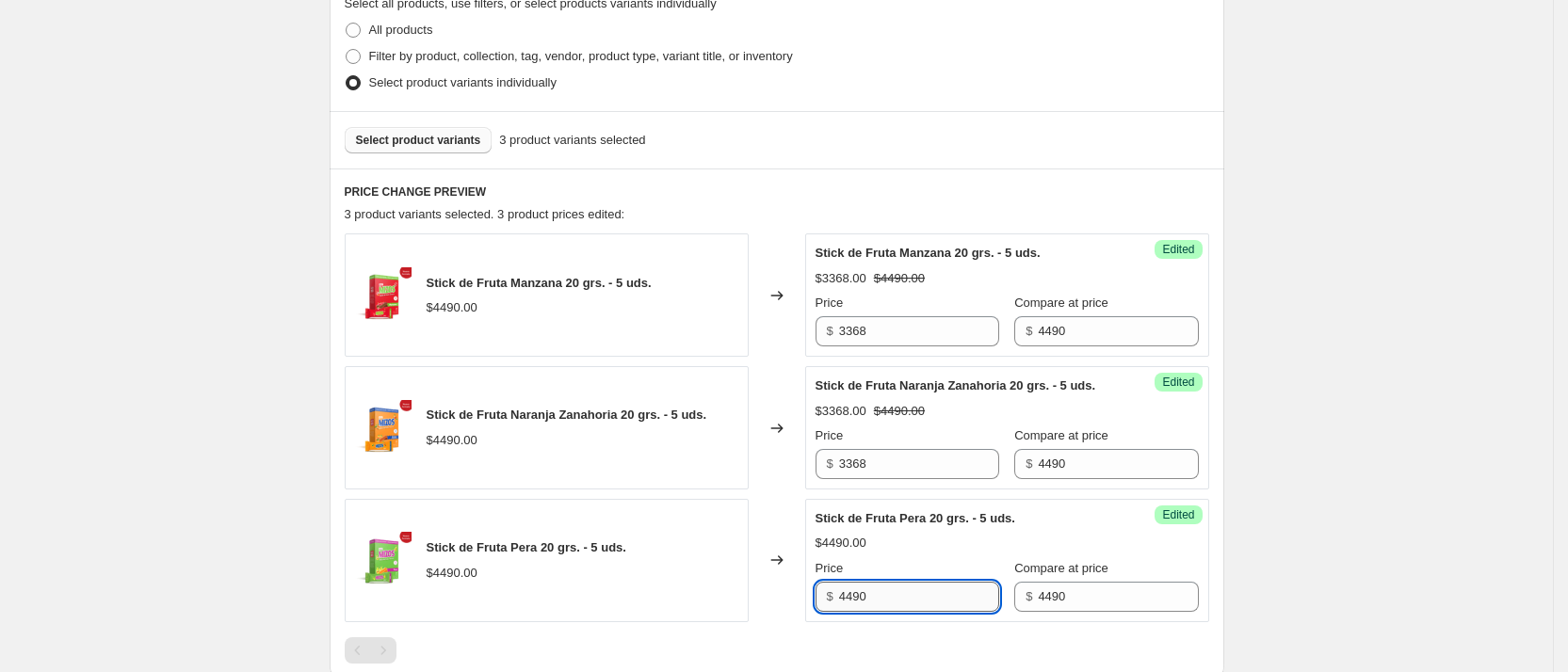 click on "4490" at bounding box center [919, 597] 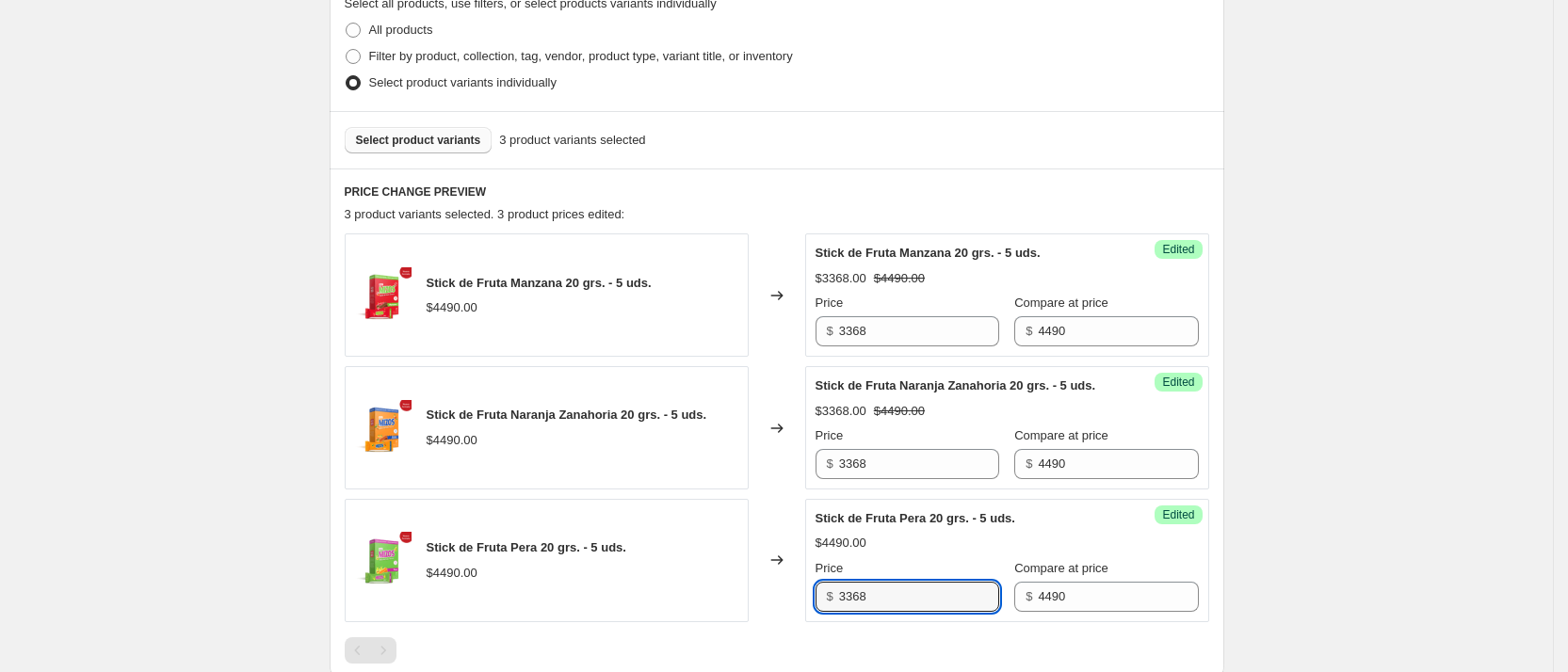 type on "3368" 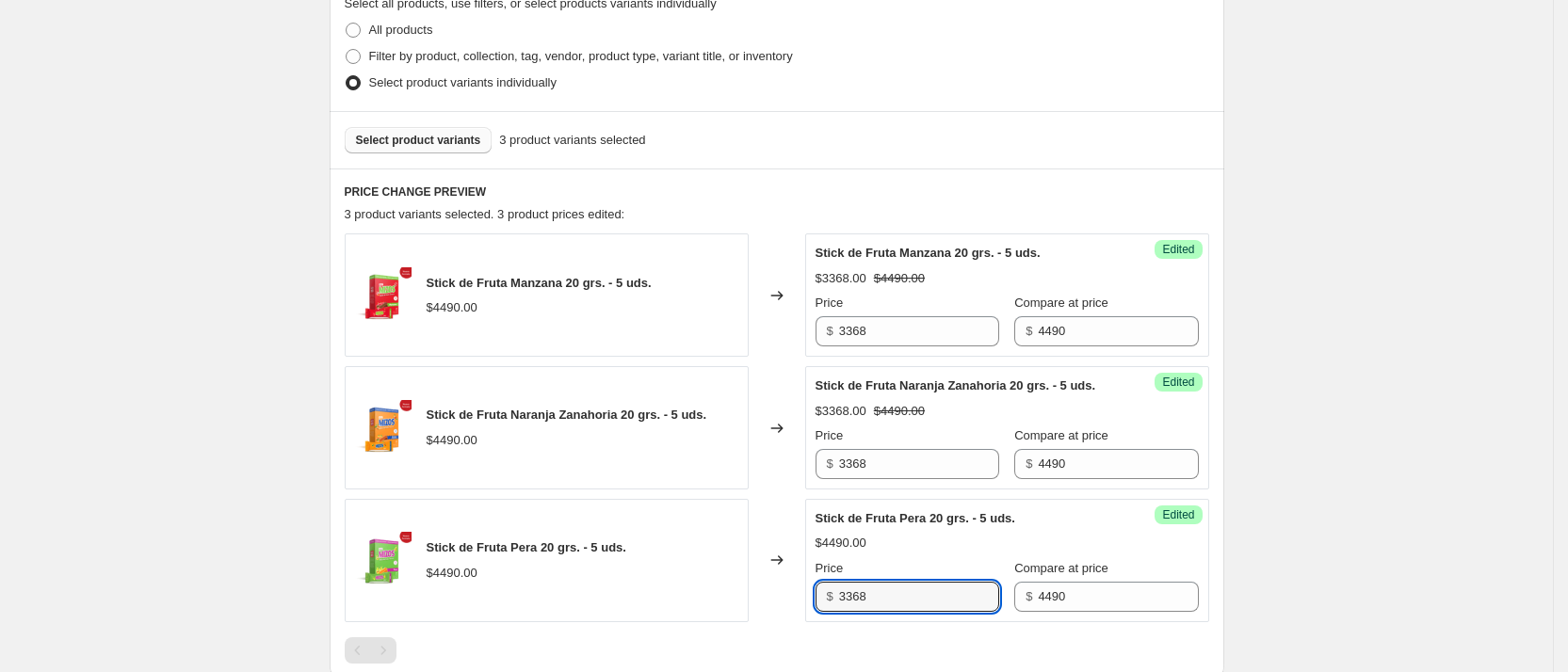 click on "Create new price change job. This page is ready Create new price change job Draft Step 1. Optionally give your price change job a title (eg "March 30% off sale on boots") Promo Flash Sticks -25% ([DATE] [DATE] [YEAR]) This title is just for internal use, customers won't see it Step 2. Select how the prices should change Use bulk price change rules Set product prices individually Use CSV upload Select tags to add while price change is active Select tags to remove while price change is active Step 3. Select which products should change in price Select all products, use filters, or select products variants individually All products Filter by product, collection, tag, vendor, product type, variant title, or inventory Select product variants individually Select product variants 3   product variants selected PRICE CHANGE PREVIEW 3 product variants selected. 3 product prices edited: Stick de Fruta Manzana 20 grs. - 5 uds. $[PRICE].00 Changed to Success Edited Stick de Fruta Manzana 20 grs. - 5 uds. $[PRICE].00 $[PRICE].00 Price" at bounding box center [777, 256] 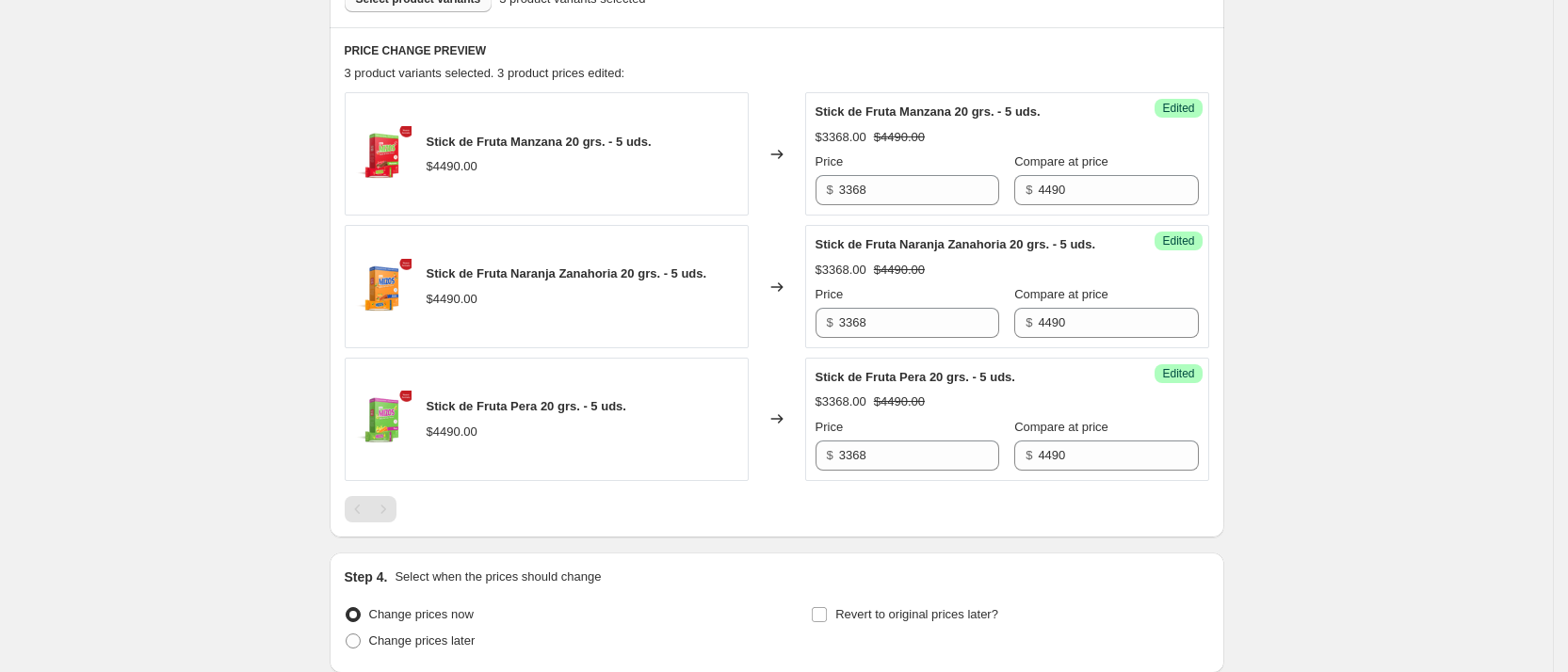 scroll, scrollTop: 740, scrollLeft: 0, axis: vertical 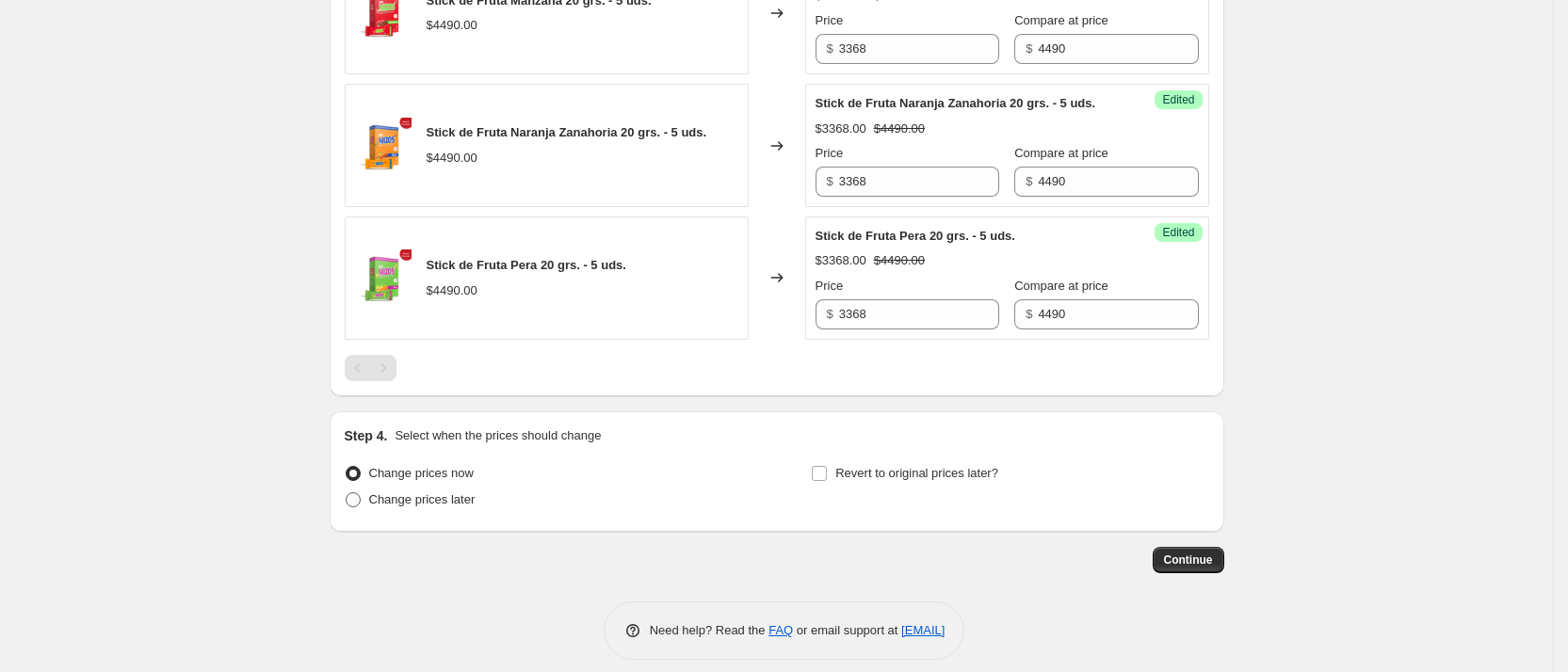 click on "Change prices later" at bounding box center [422, 499] 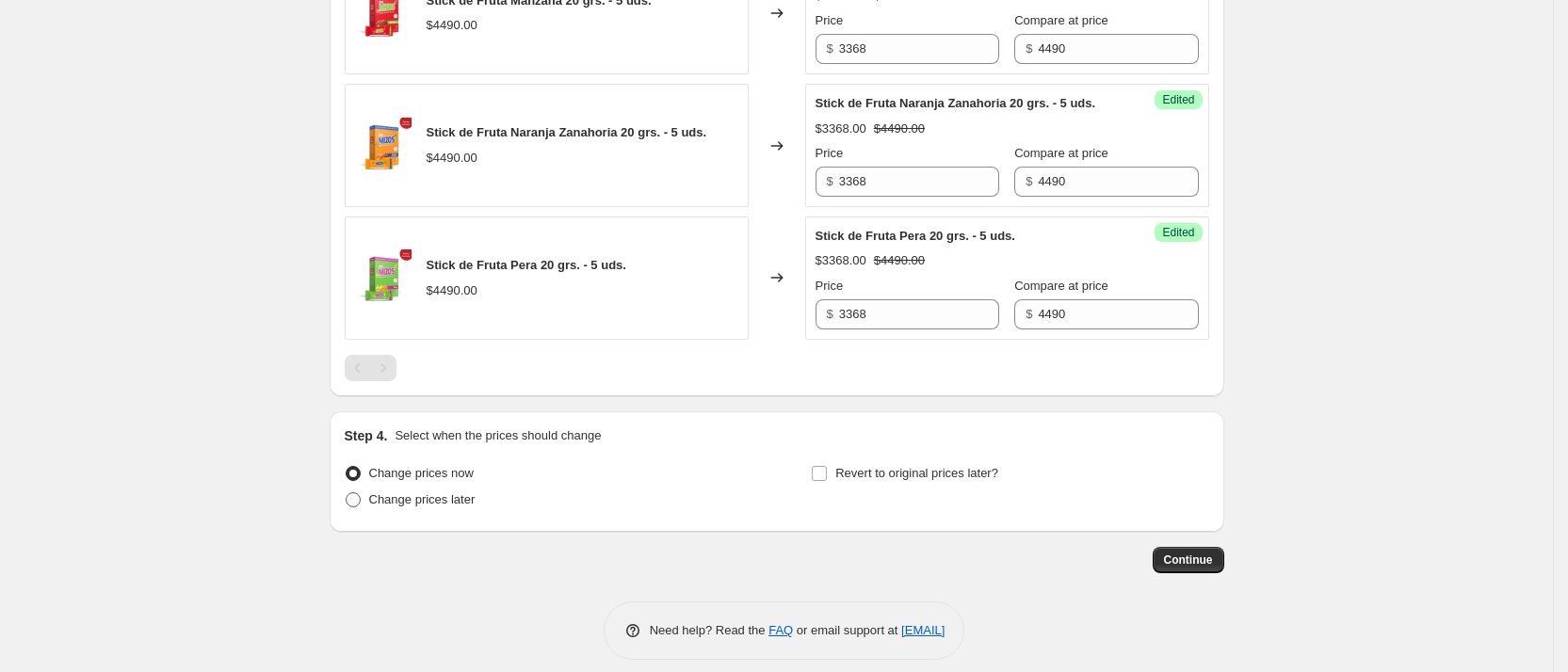 click on "Change prices later" at bounding box center (346, 492) 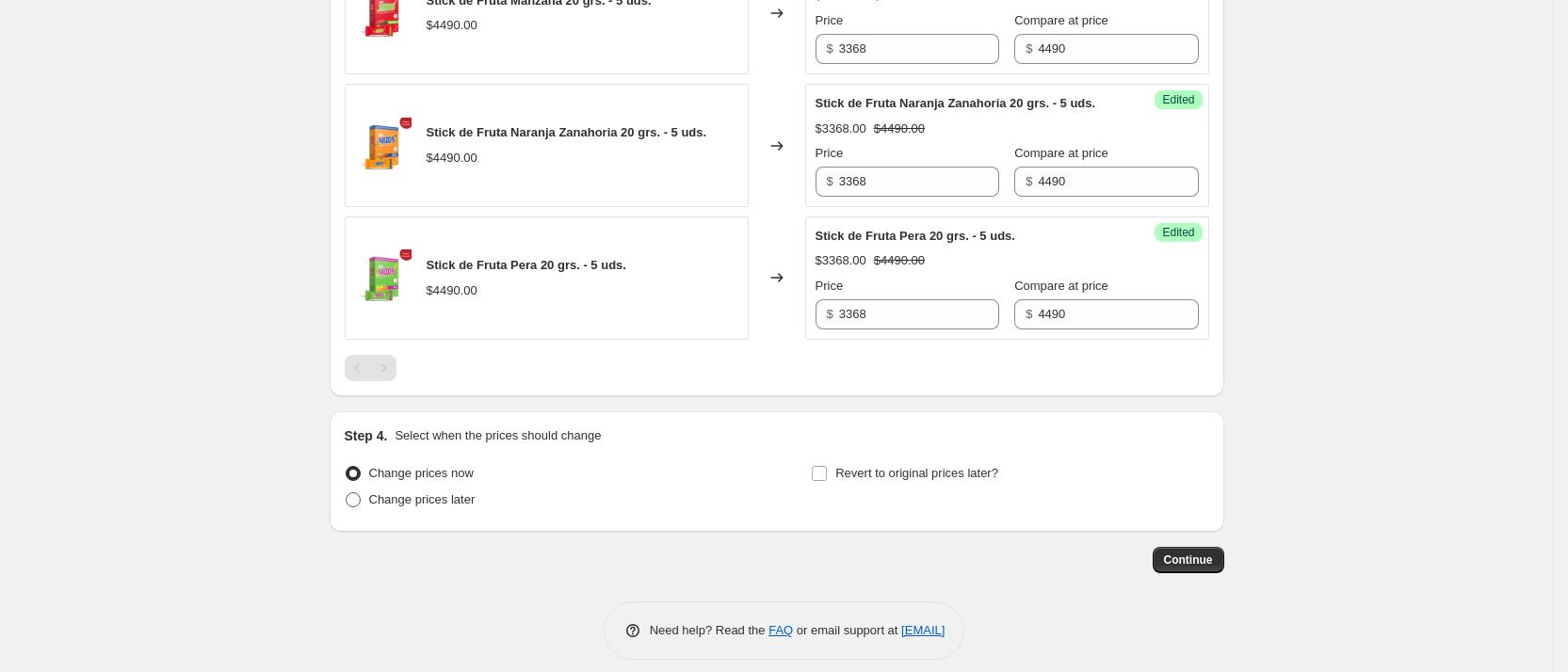 radio on "true" 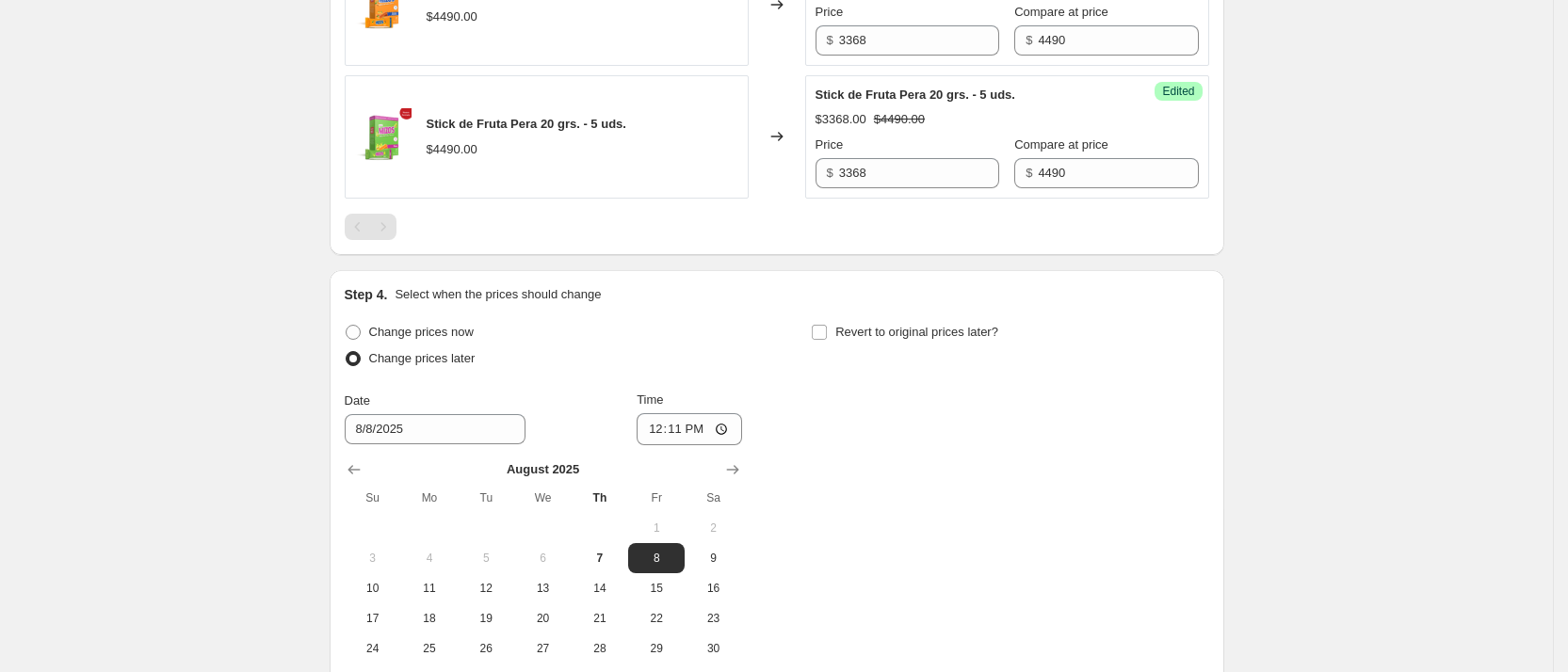 scroll, scrollTop: 1022, scrollLeft: 0, axis: vertical 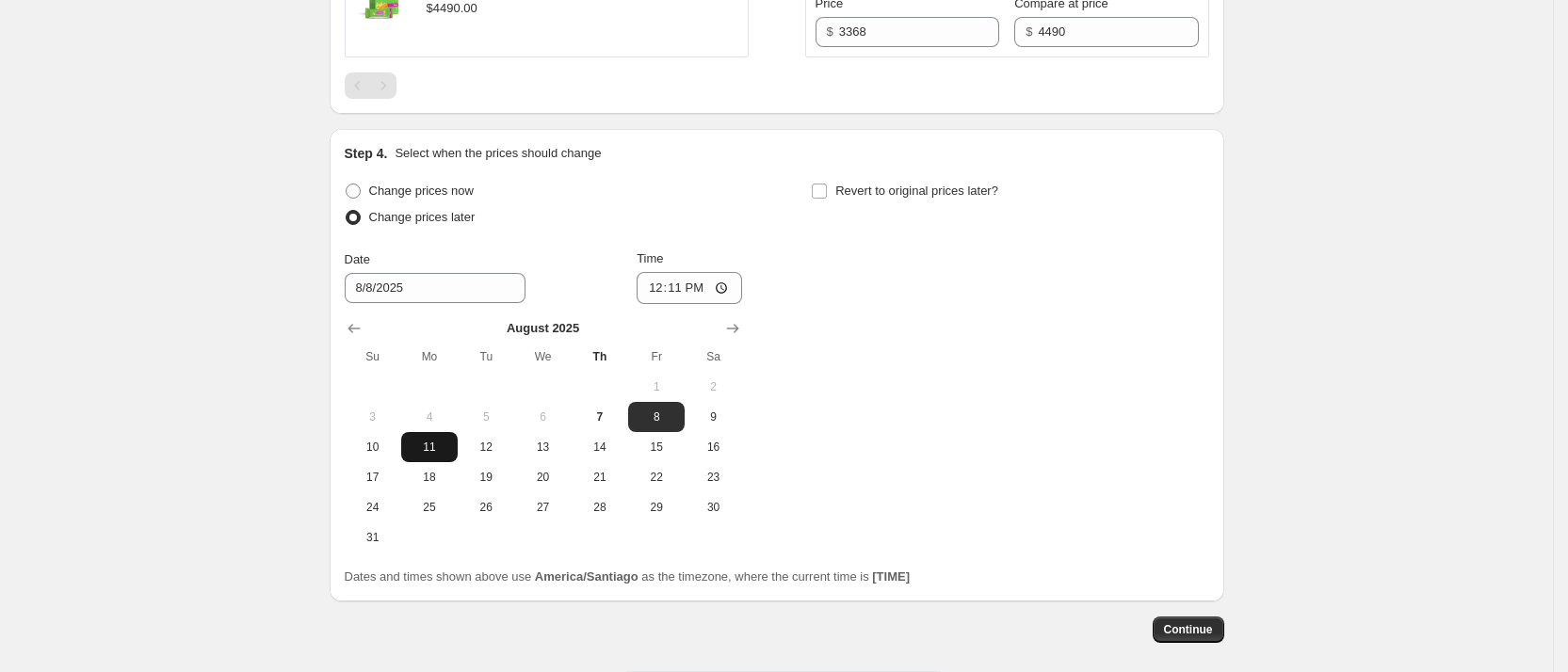 click on "11" at bounding box center (429, 447) 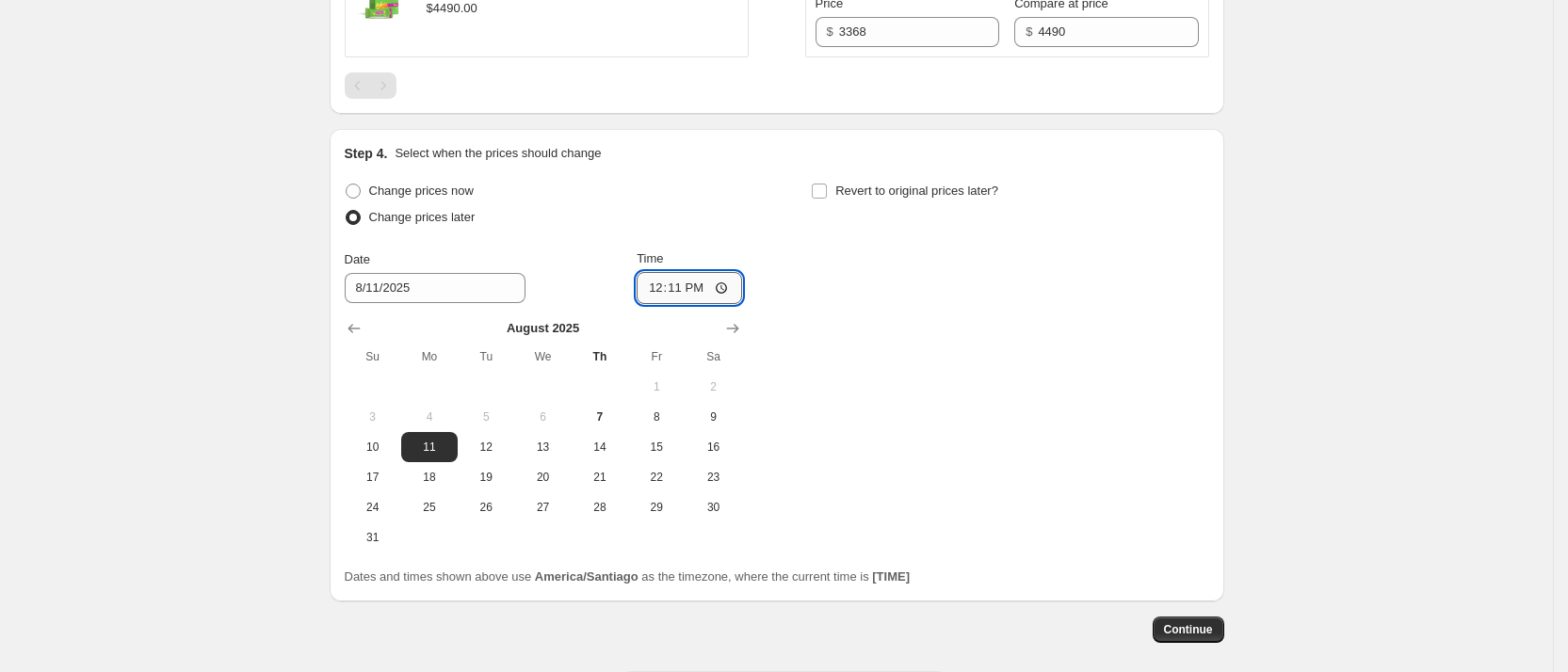 click on "12:11" at bounding box center (689, 288) 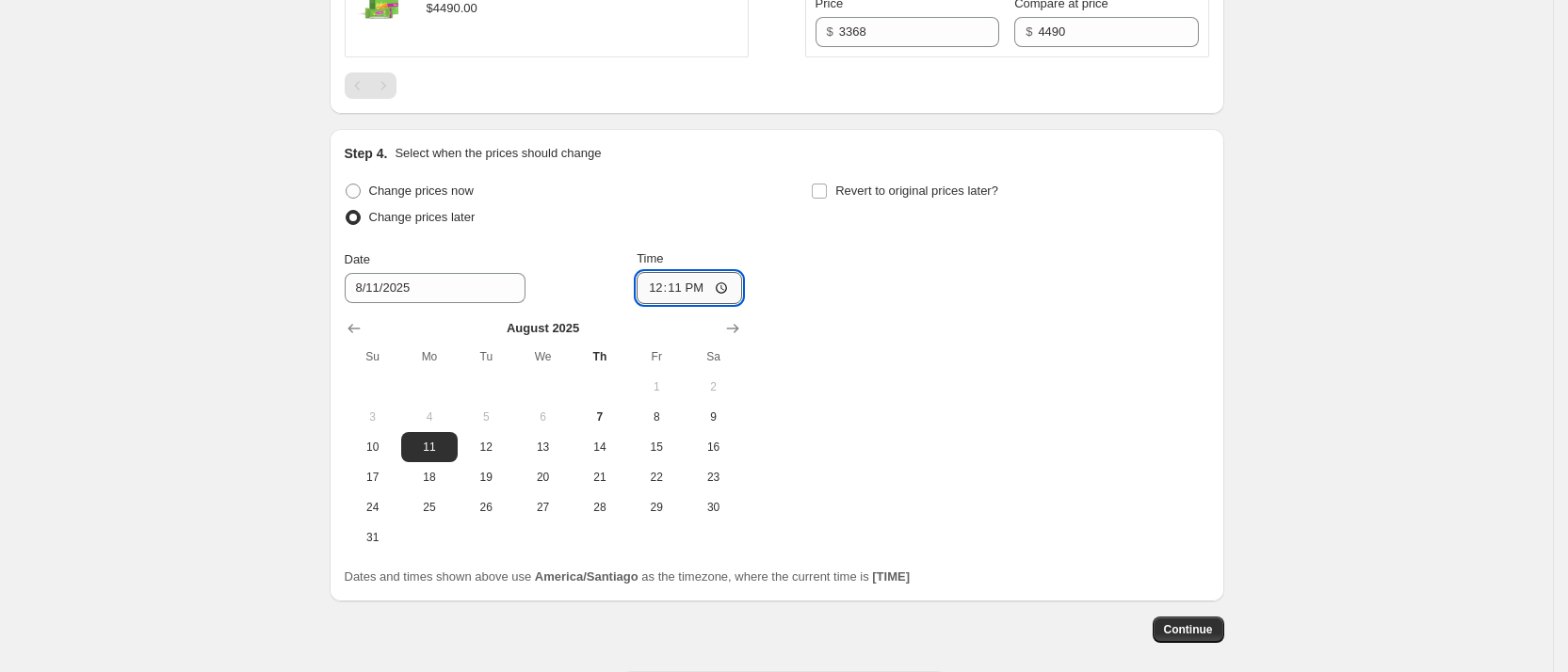 click on "12:11" at bounding box center (689, 288) 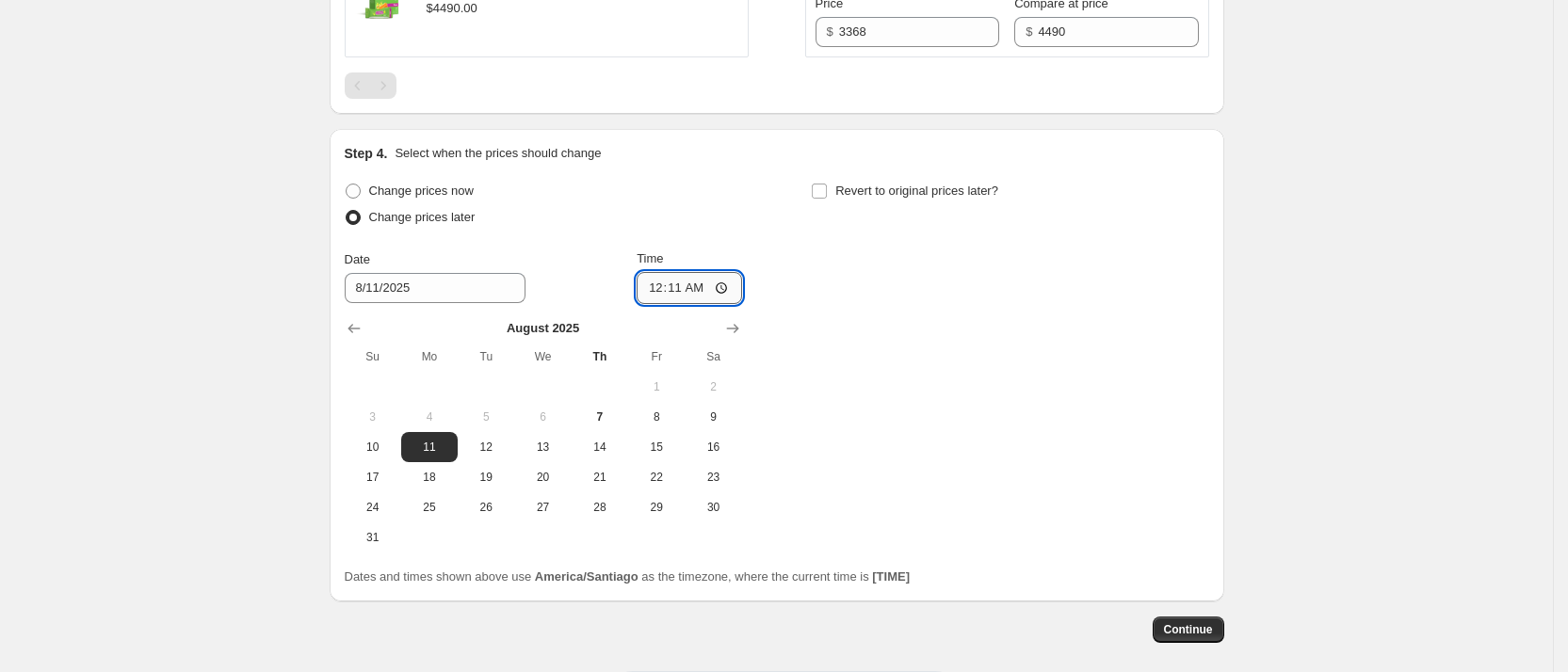 type on "00:00" 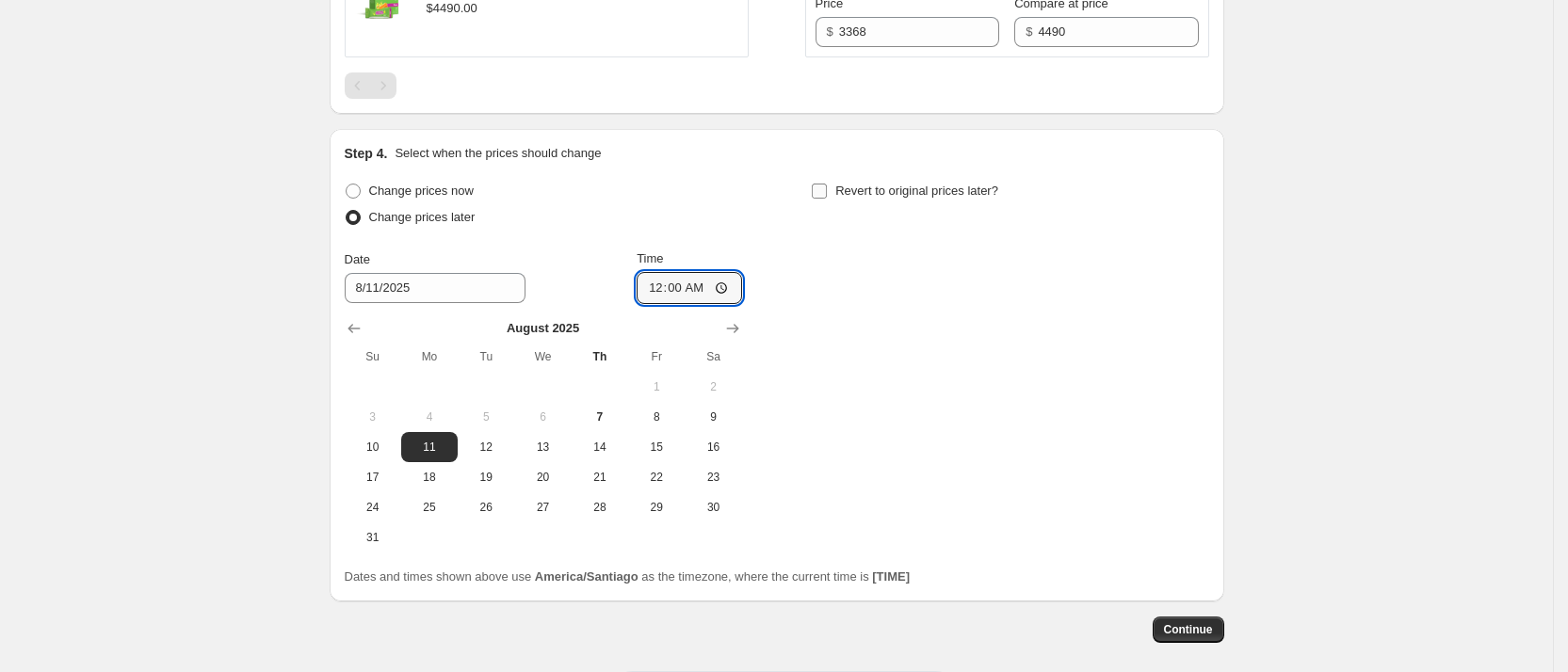 click on "Revert to original prices later?" at bounding box center (916, 190) 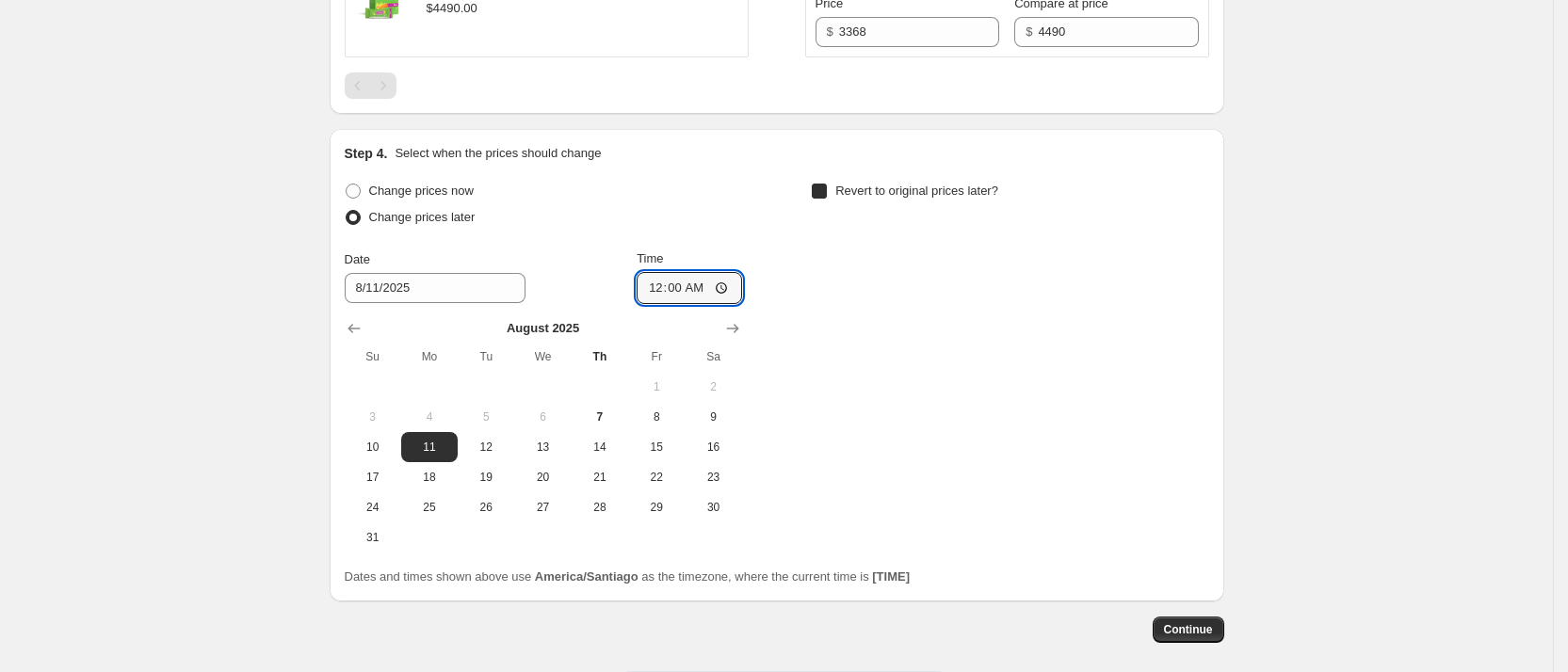 checkbox on "true" 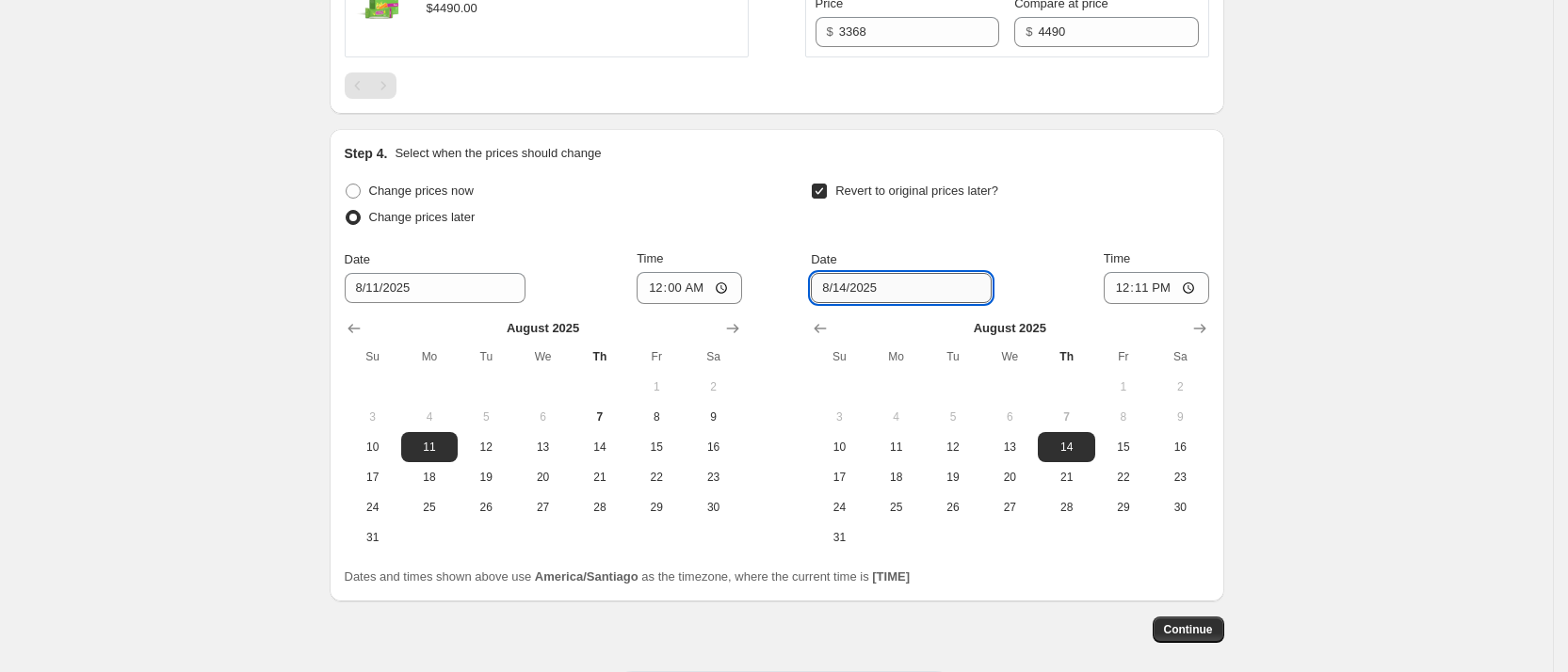 click on "8/14/2025" at bounding box center [901, 288] 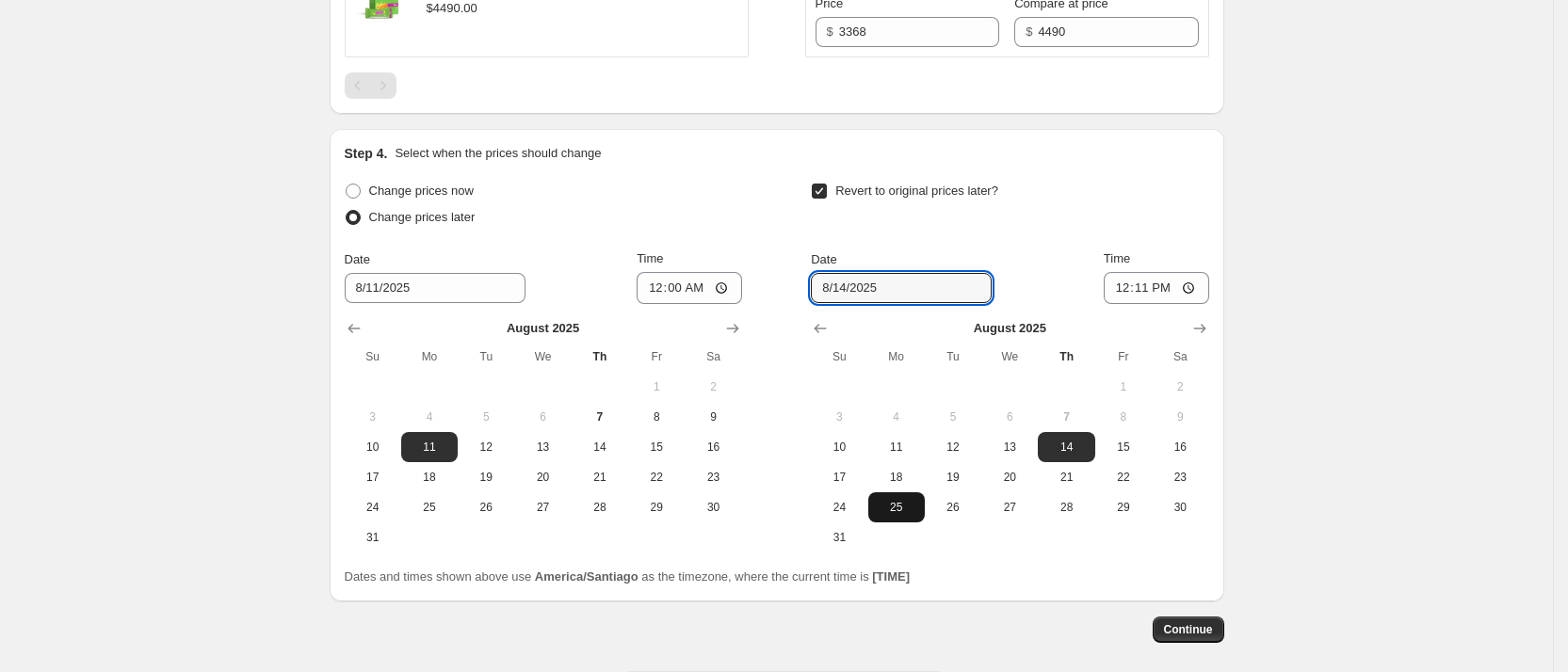 click on "25" at bounding box center [897, 507] 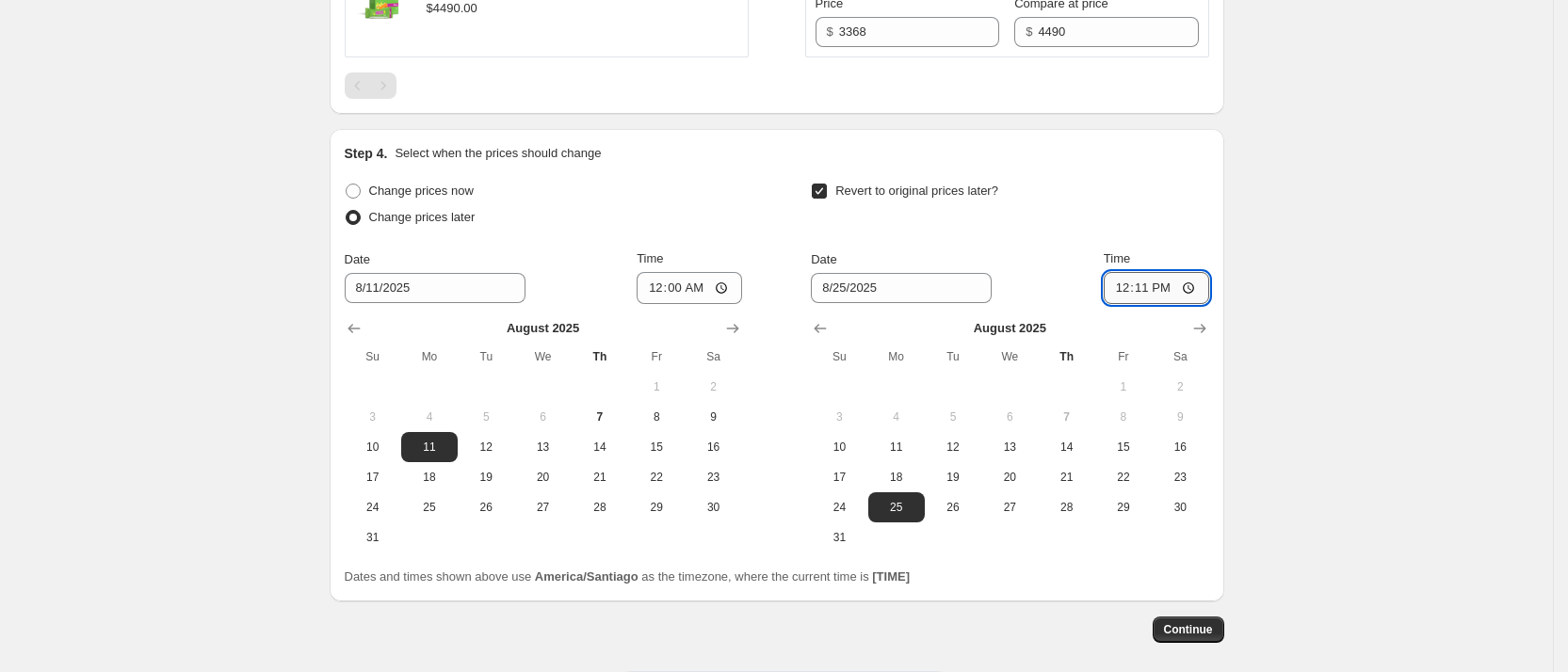 click on "12:11" at bounding box center [1156, 288] 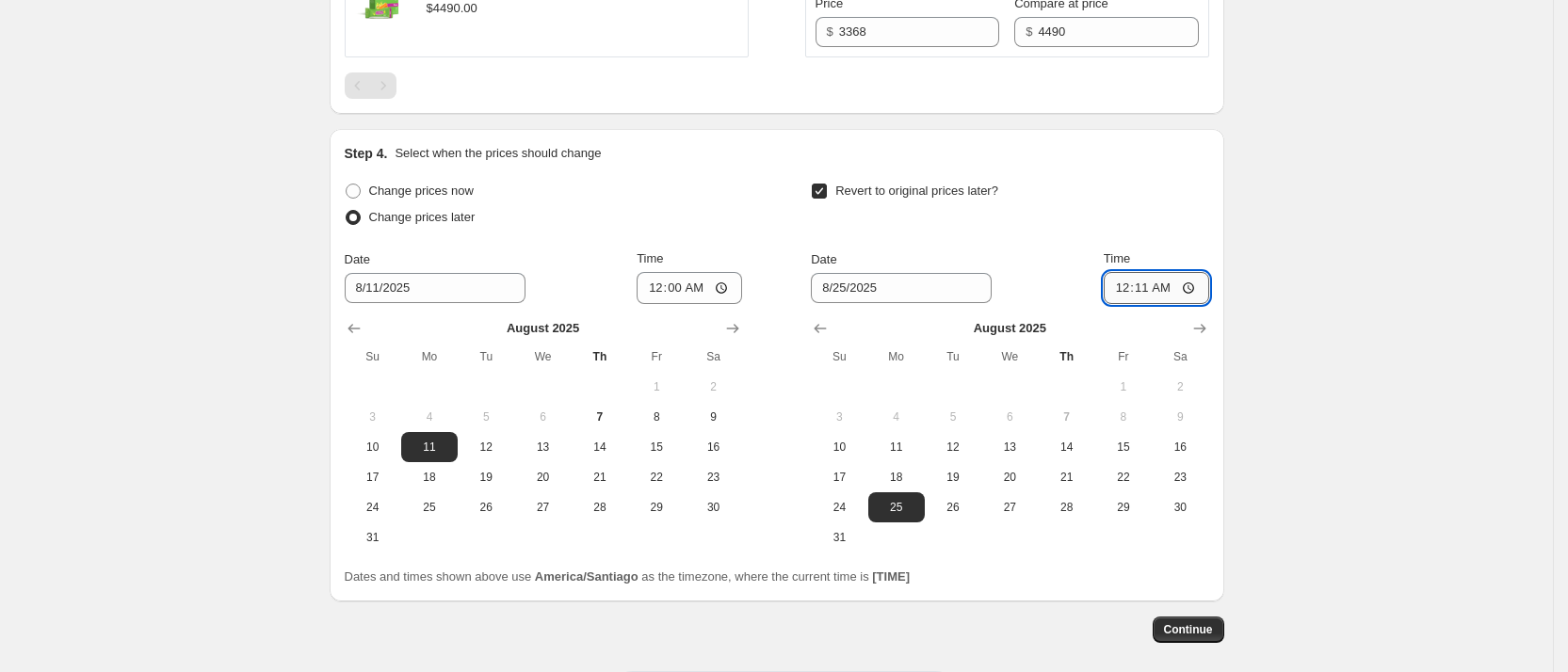 type on "00:00" 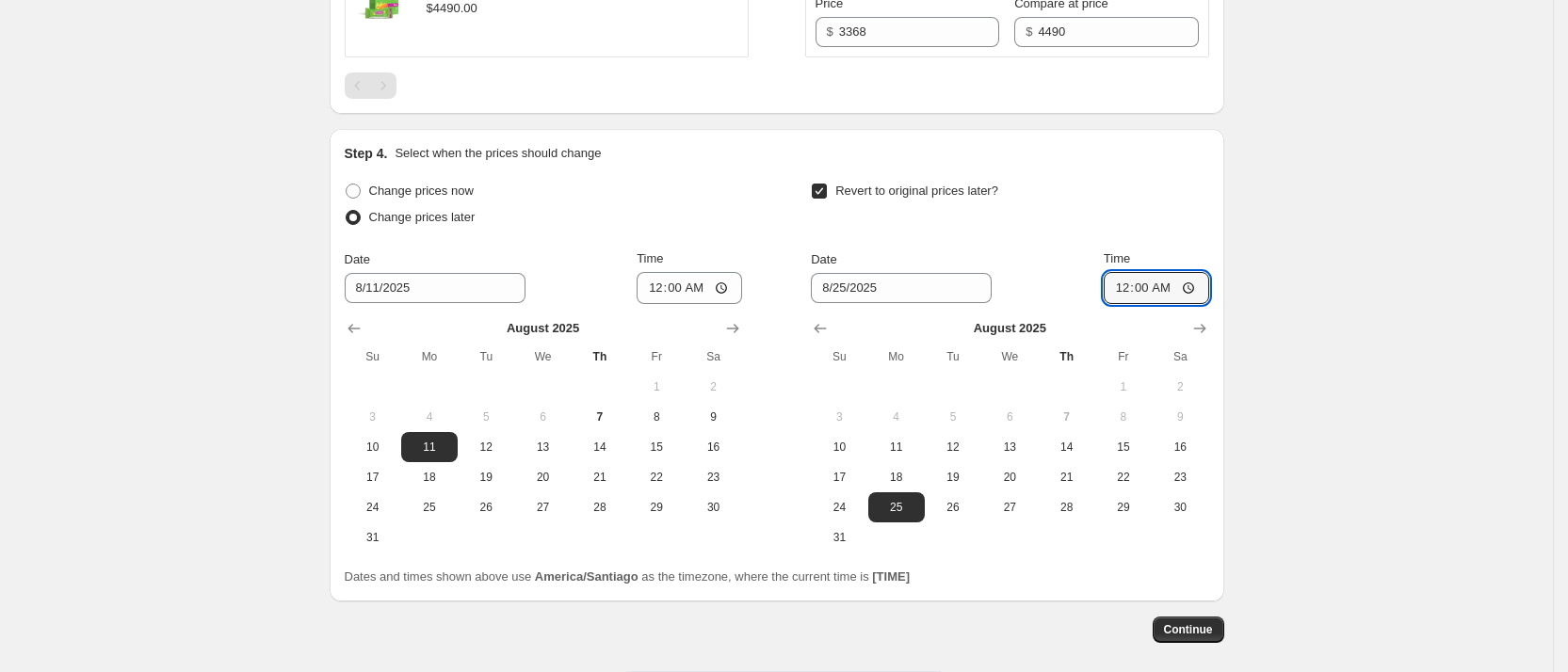 click on "Create new price change job. This page is ready Create new price change job Draft Step 1. Optionally give your price change job a title (eg "March 30% off sale on boots") Promo Flash Sticks -25% ([DATE] [DATE] [YEAR]) This title is just for internal use, customers won't see it Step 2. Select how the prices should change Use bulk price change rules Set product prices individually Use CSV upload Select tags to add while price change is active Select tags to remove while price change is active Step 3. Select which products should change in price Select all products, use filters, or select products variants individually All products Filter by product, collection, tag, vendor, product type, variant title, or inventory Select product variants individually Select product variants 3   product variants selected PRICE CHANGE PREVIEW 3 product variants selected. 3 product prices edited: Stick de Fruta Manzana 20 grs. - 5 uds. $[PRICE].00 Changed to Success Edited Stick de Fruta Manzana 20 grs. - 5 uds. $[PRICE].00 $[PRICE].00 Price" at bounding box center (776, -133) 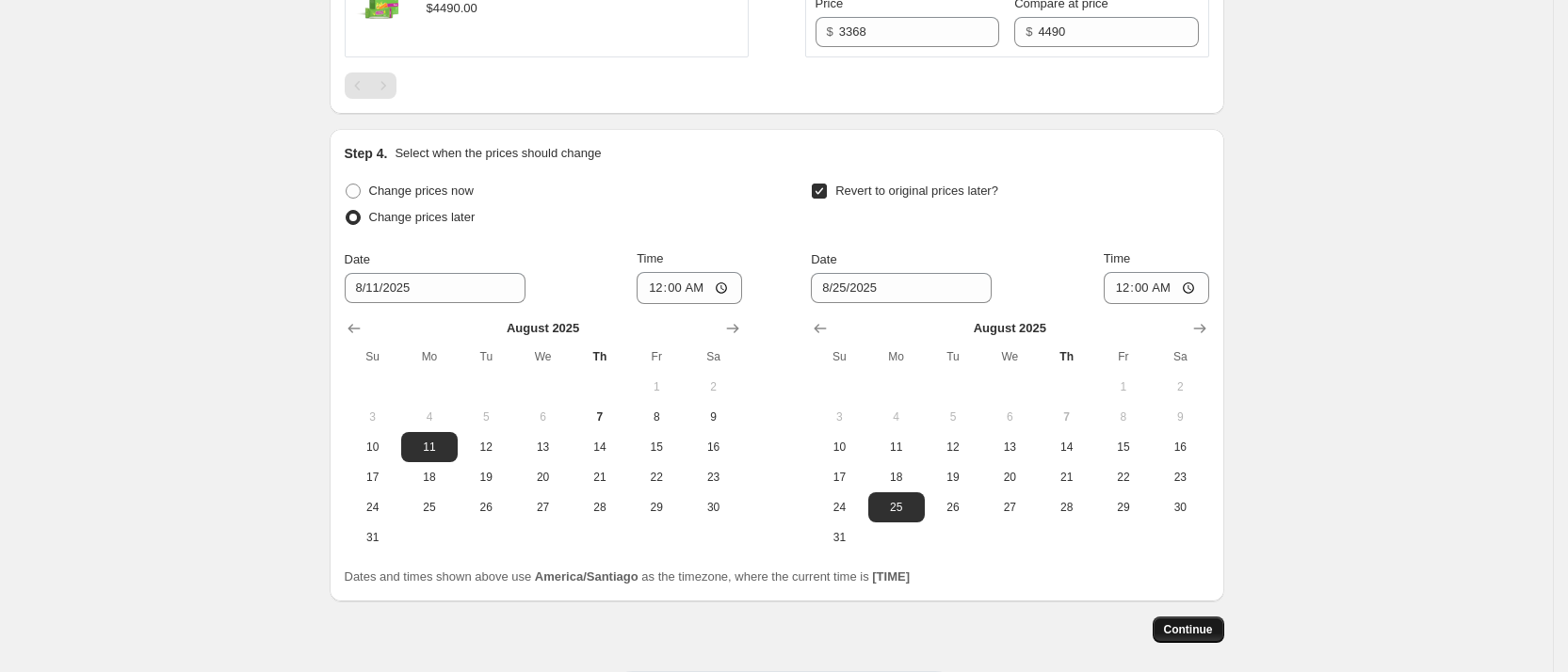 click on "Continue" at bounding box center (1188, 630) 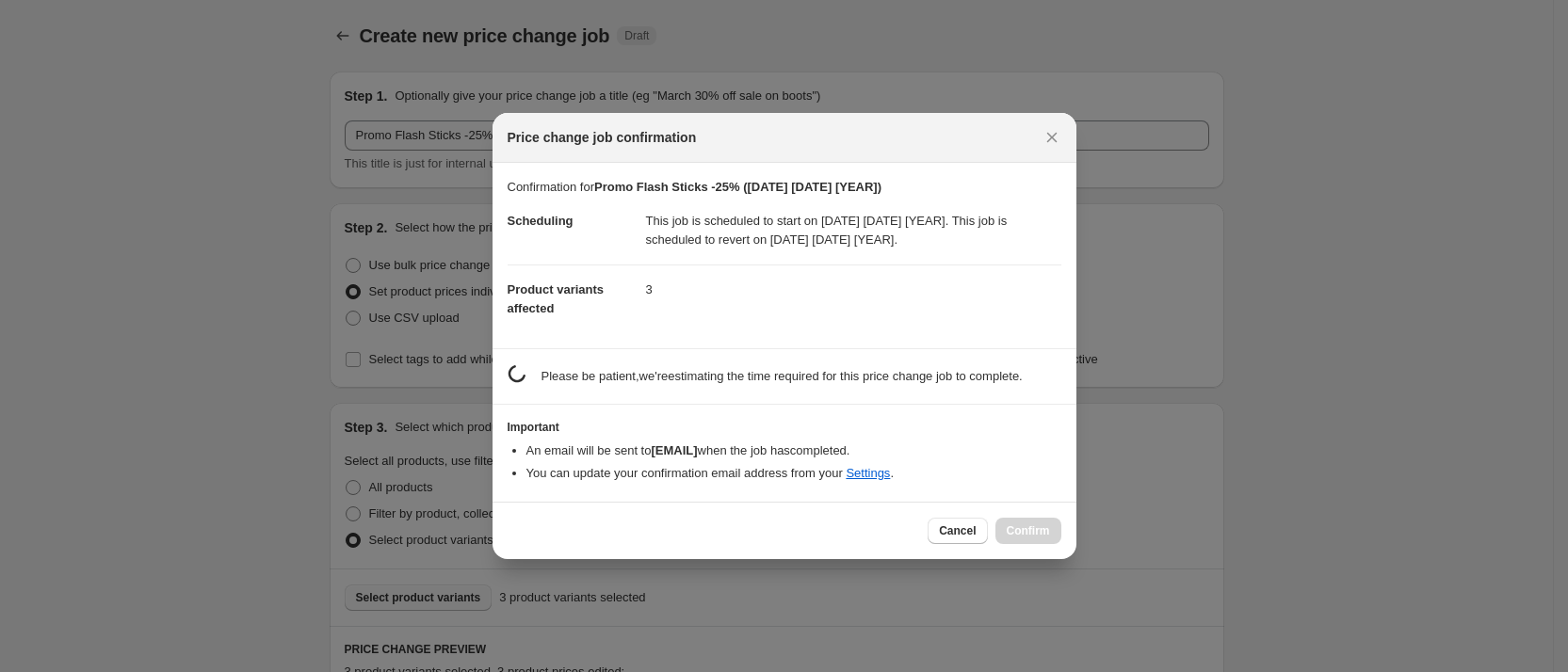 scroll, scrollTop: 1022, scrollLeft: 0, axis: vertical 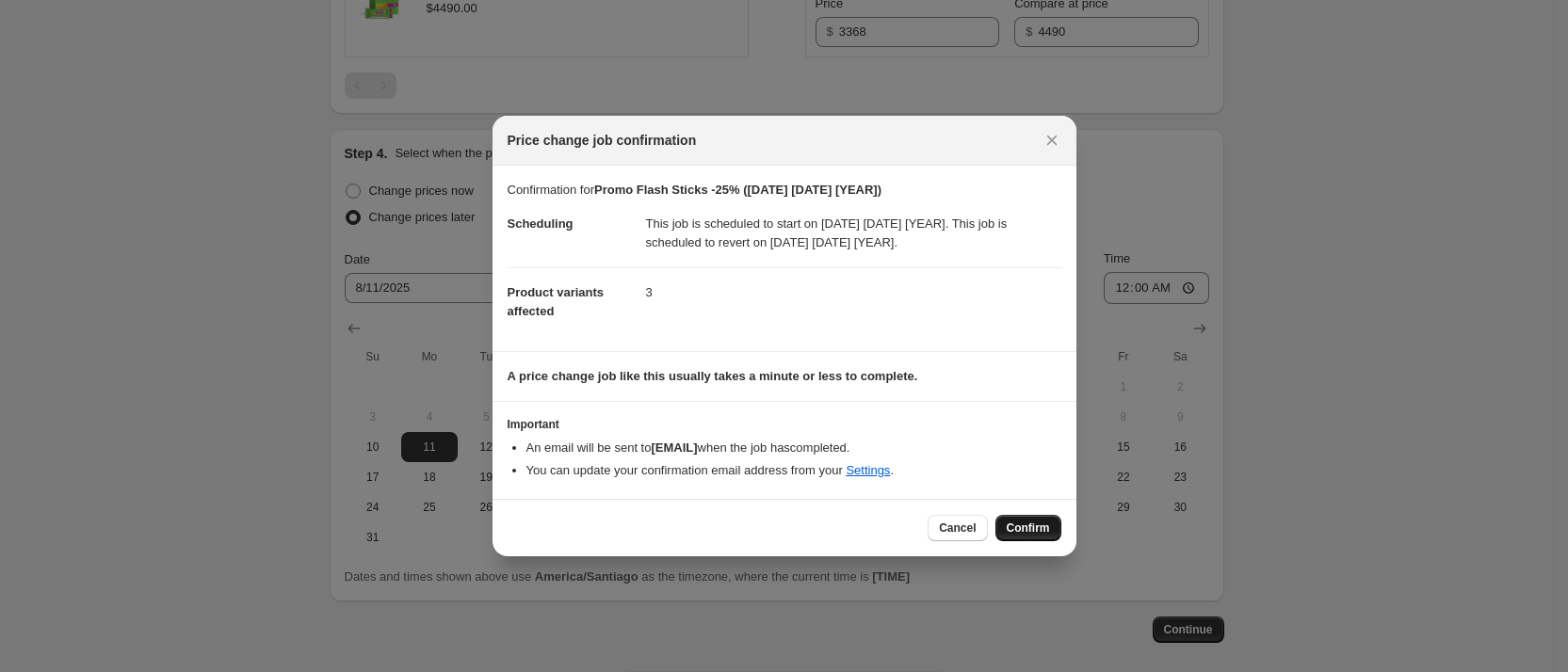 click on "Confirm" at bounding box center (1028, 528) 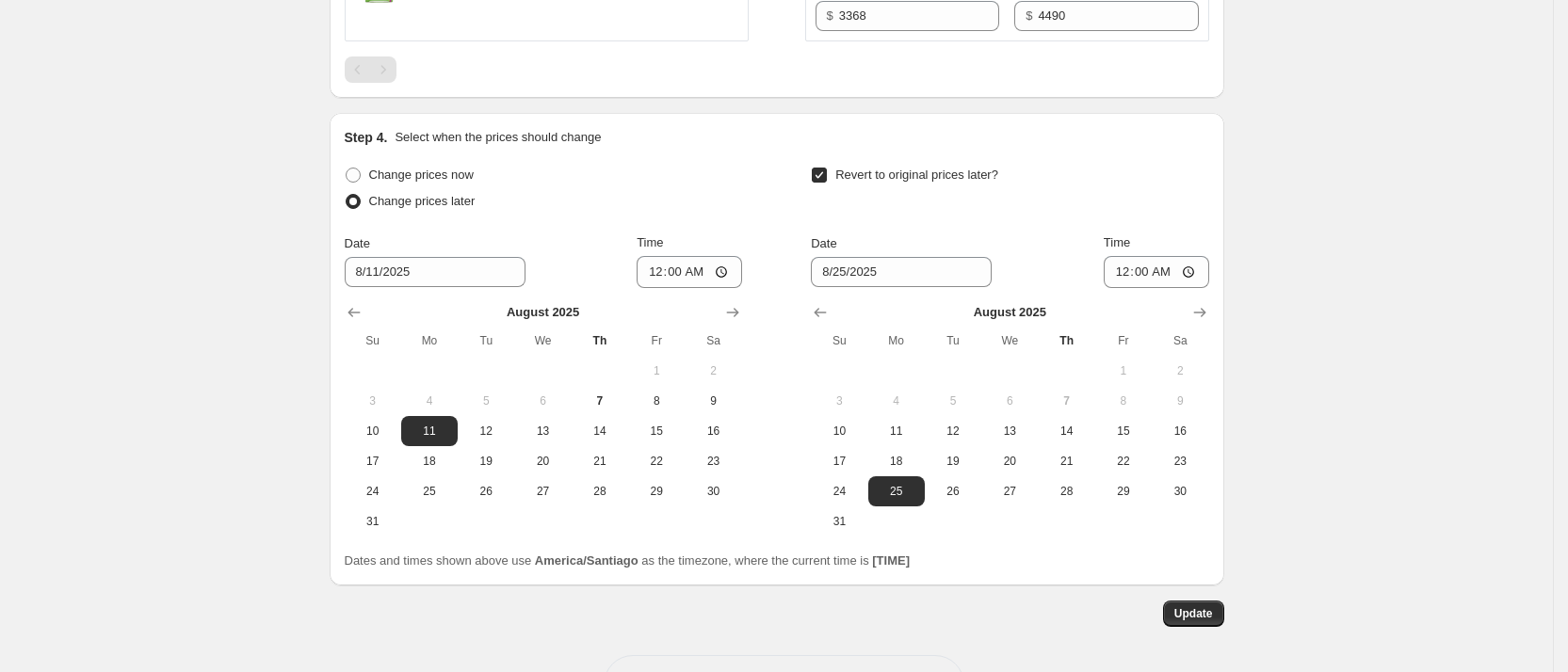 scroll, scrollTop: 1241, scrollLeft: 0, axis: vertical 